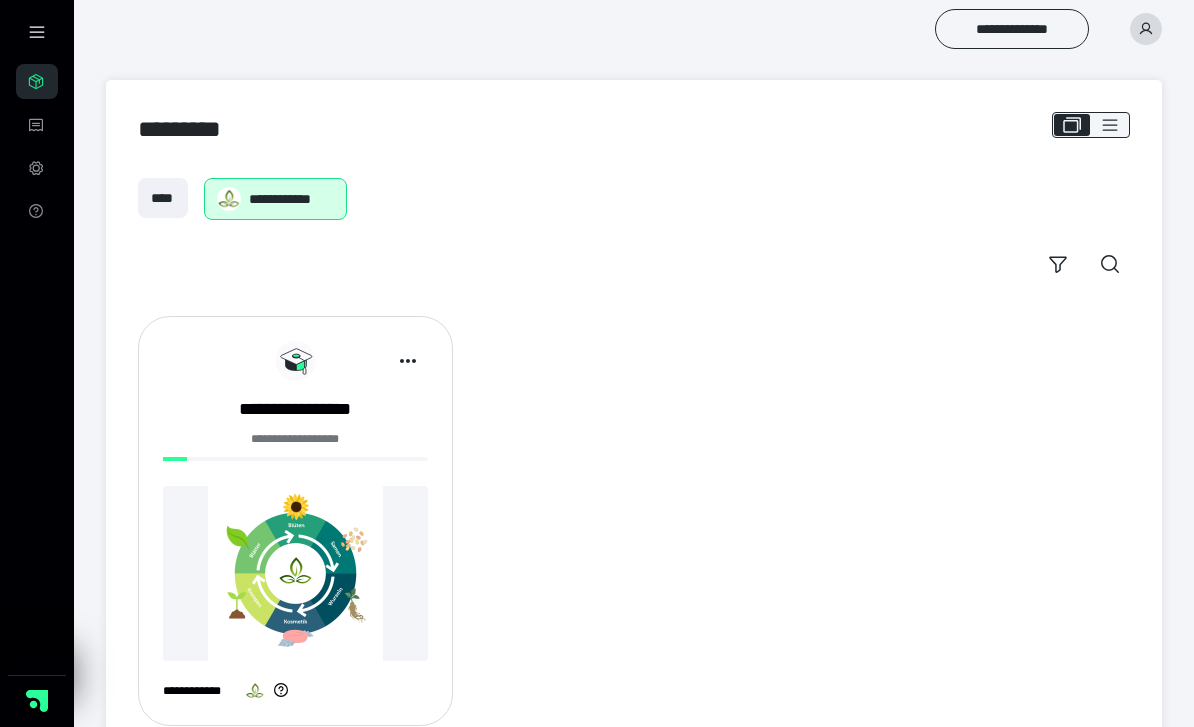scroll, scrollTop: 0, scrollLeft: 0, axis: both 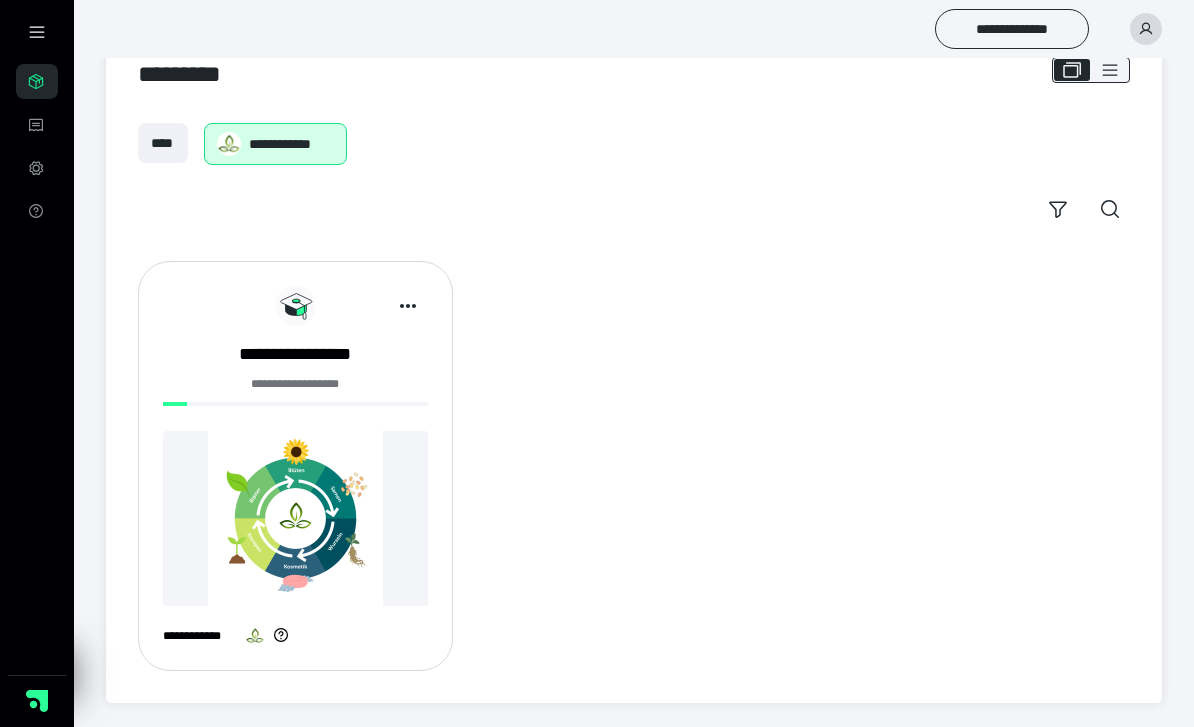 click on "**********" at bounding box center [295, 354] 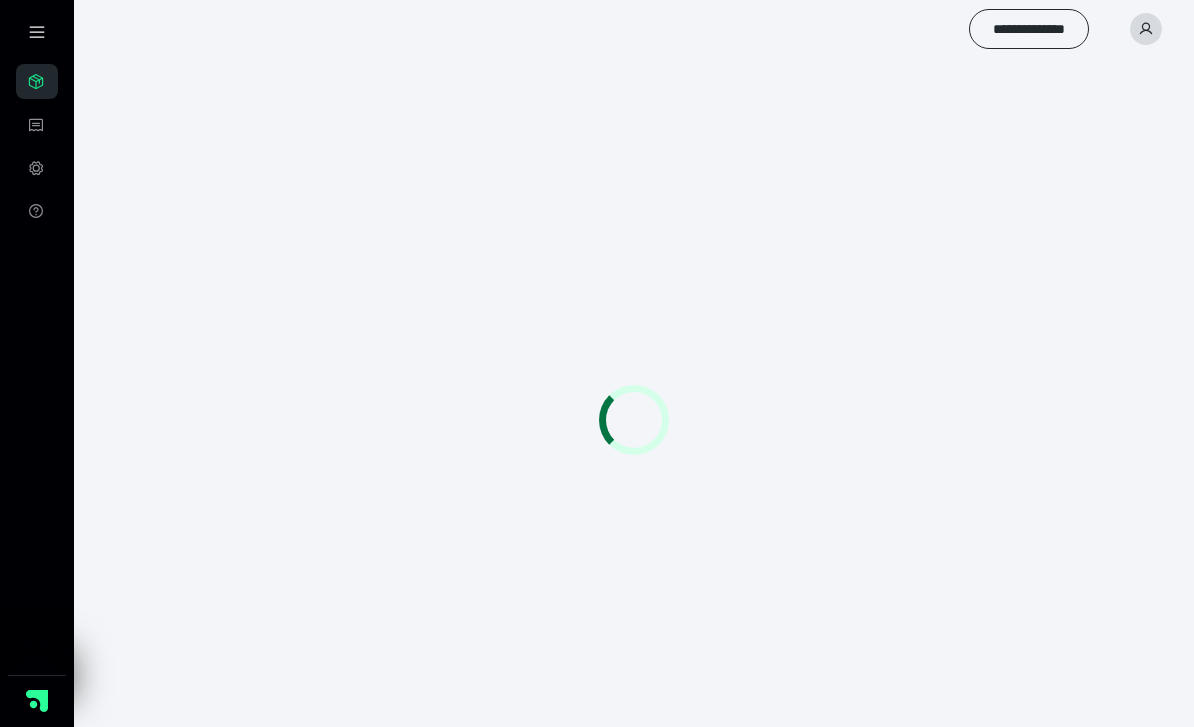 scroll, scrollTop: 0, scrollLeft: 0, axis: both 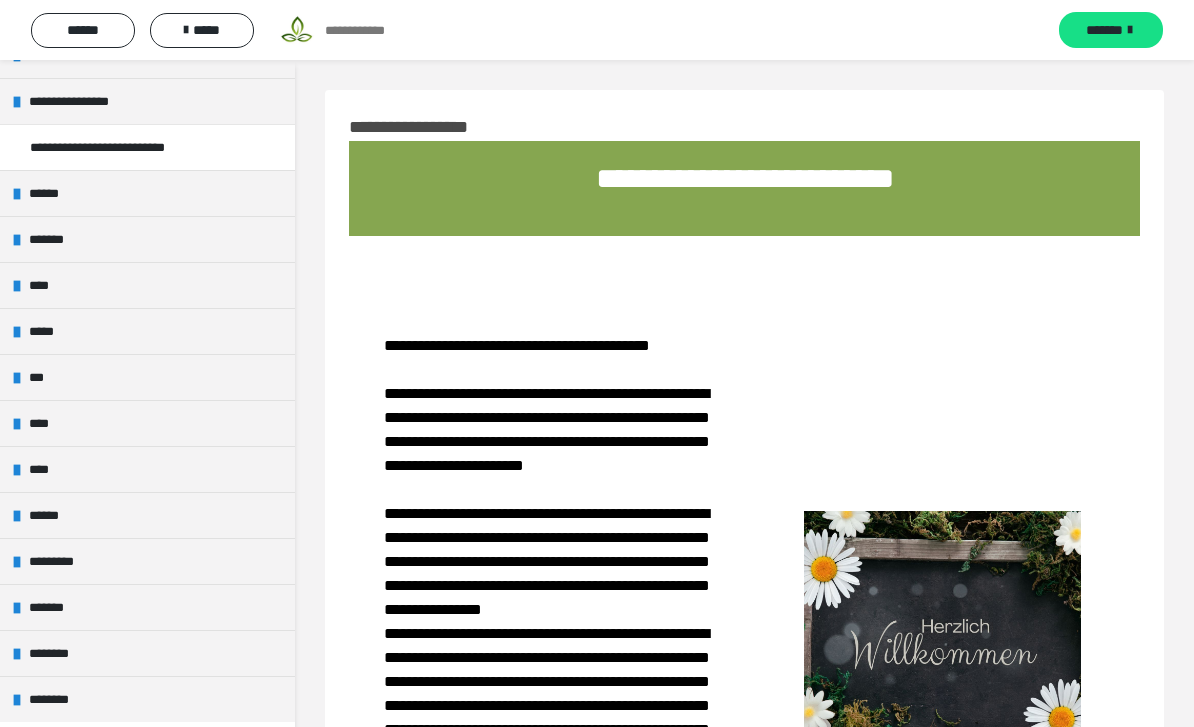 click on "****" at bounding box center (39, 469) 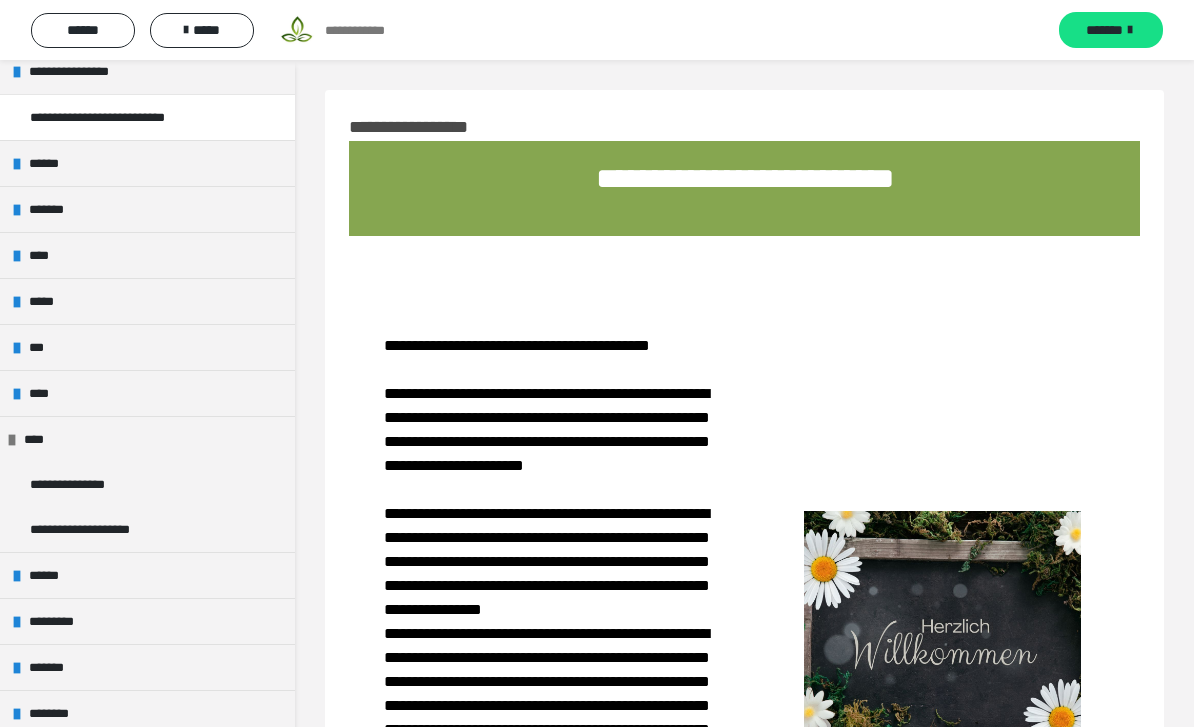 scroll, scrollTop: 360, scrollLeft: 0, axis: vertical 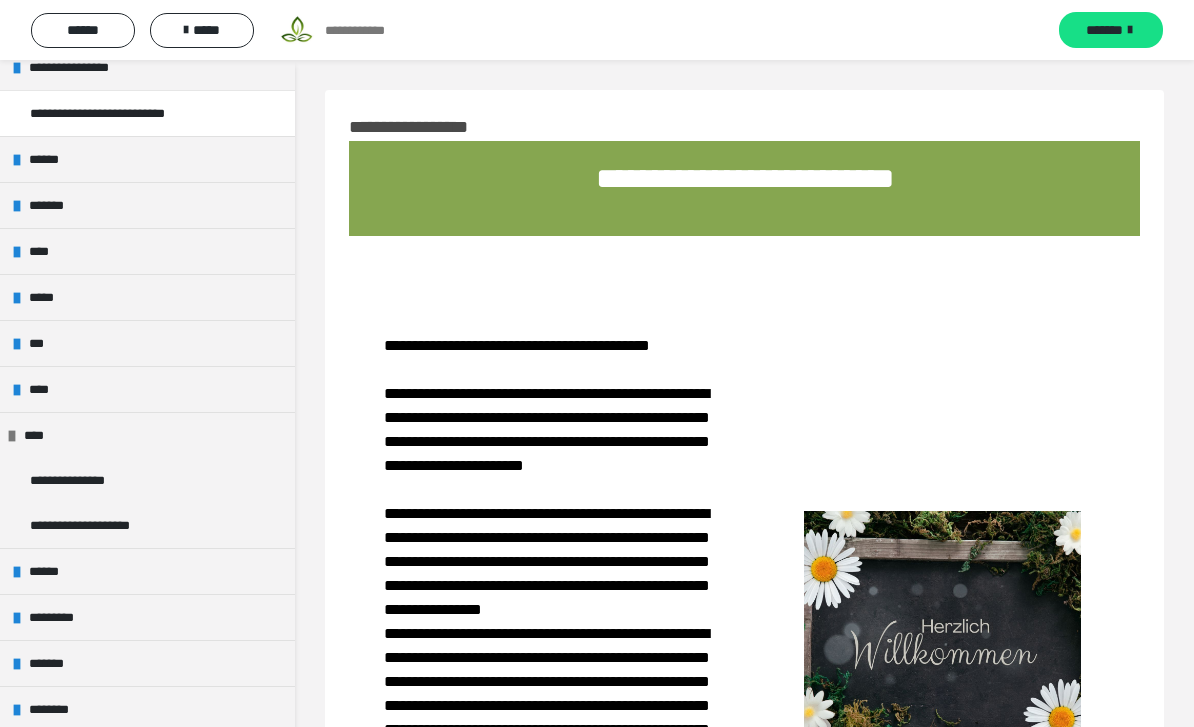 click on "**********" at bounding box center [77, 480] 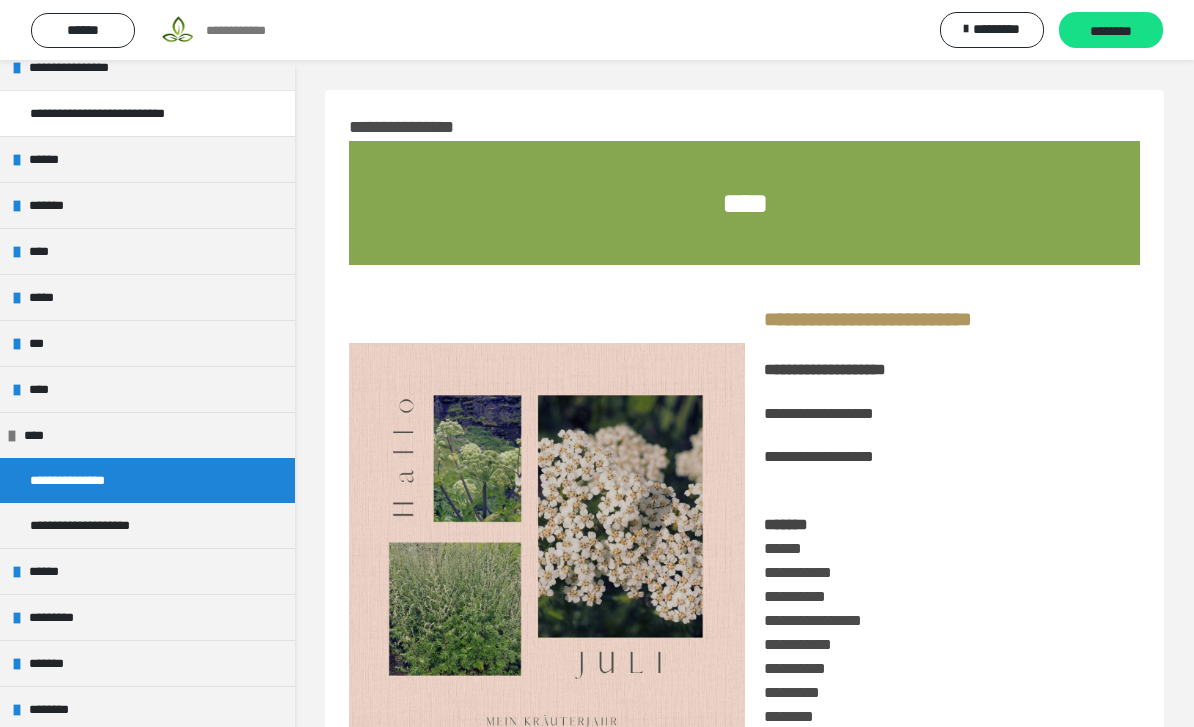 scroll, scrollTop: 128, scrollLeft: 0, axis: vertical 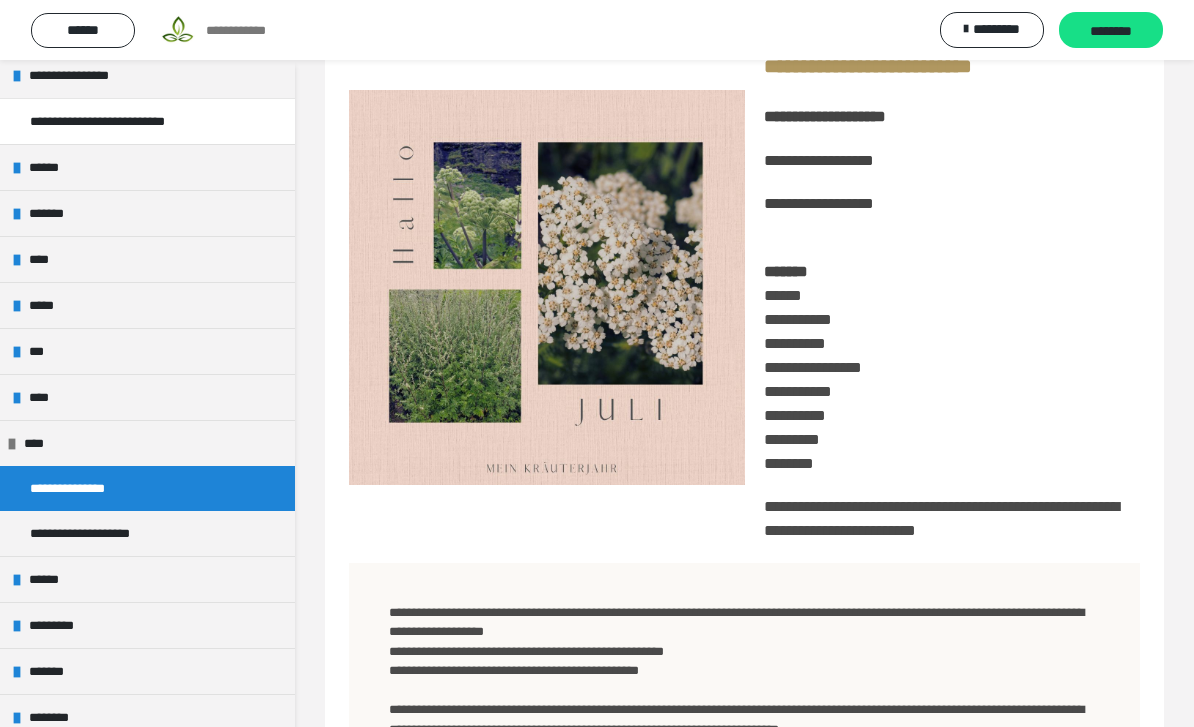 click on "**********" at bounding box center (744, 697) 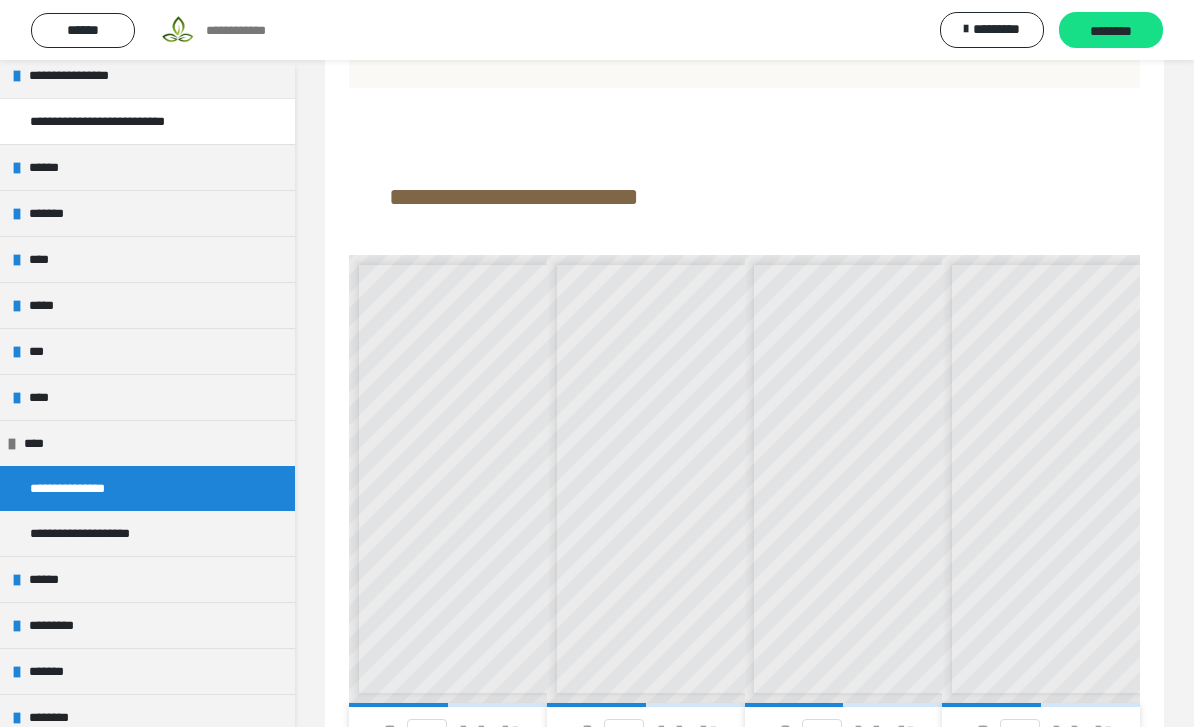 scroll, scrollTop: 1054, scrollLeft: 0, axis: vertical 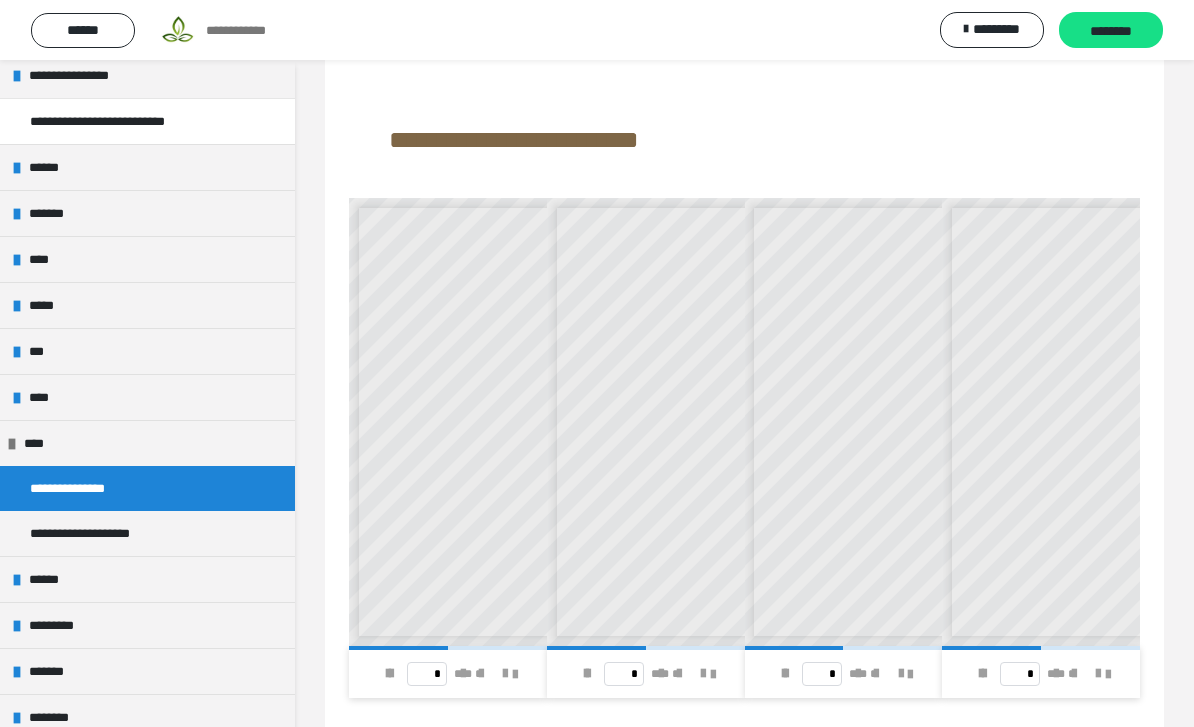 click at bounding box center [388, 674] 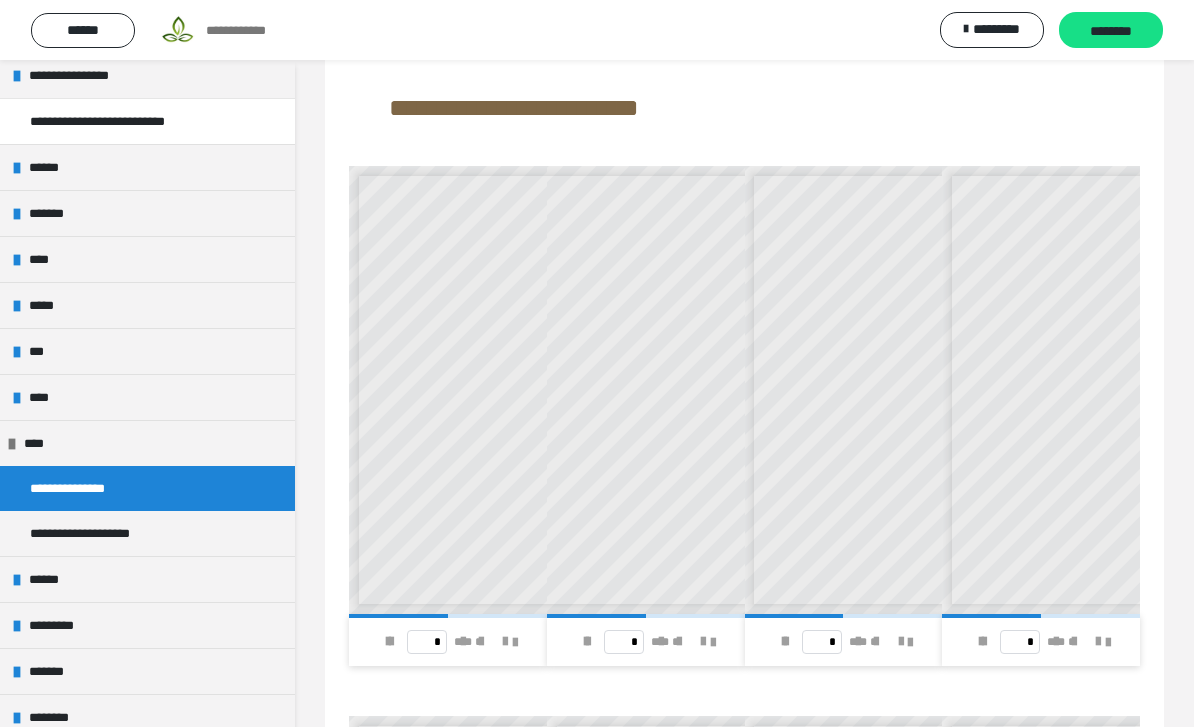 scroll, scrollTop: 0, scrollLeft: 118, axis: horizontal 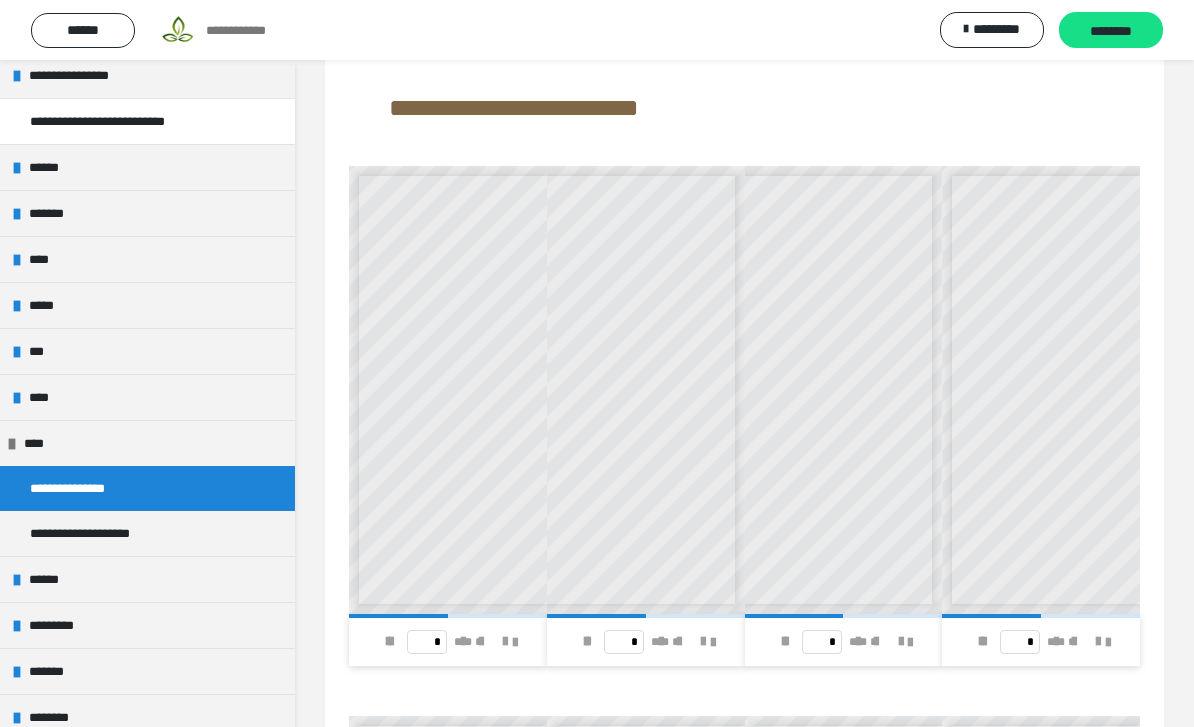 click on "**********" at bounding box center [843, 391] 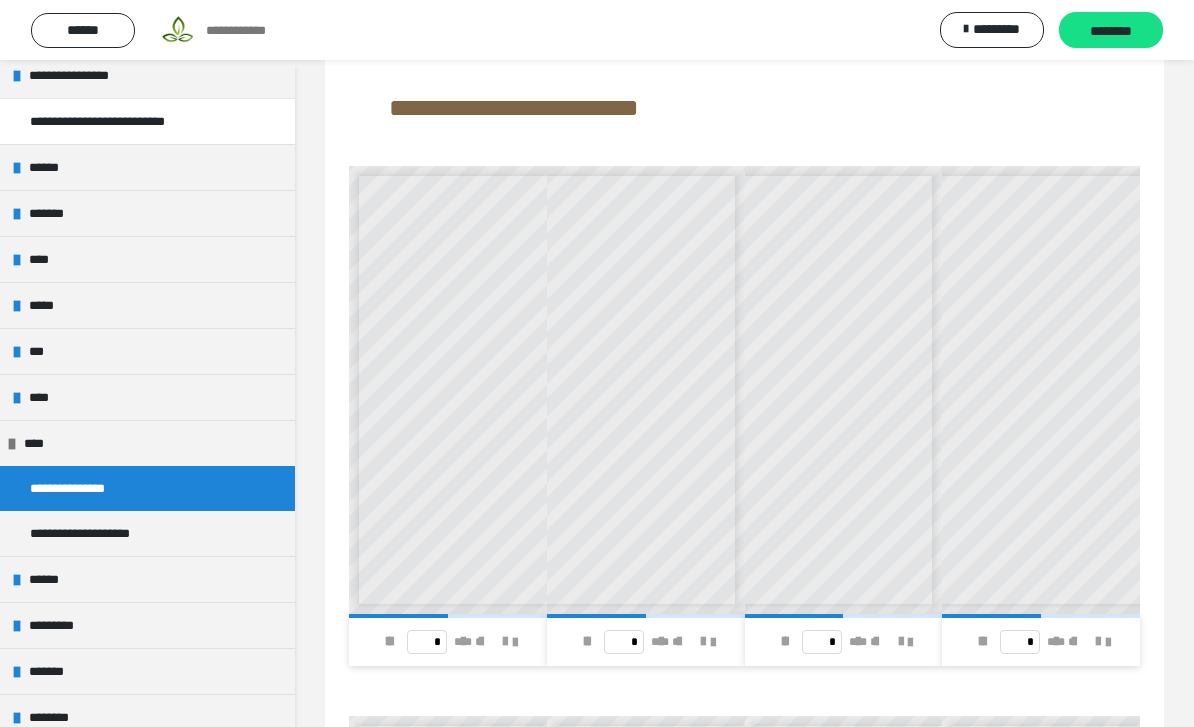 scroll, scrollTop: 0, scrollLeft: 118, axis: horizontal 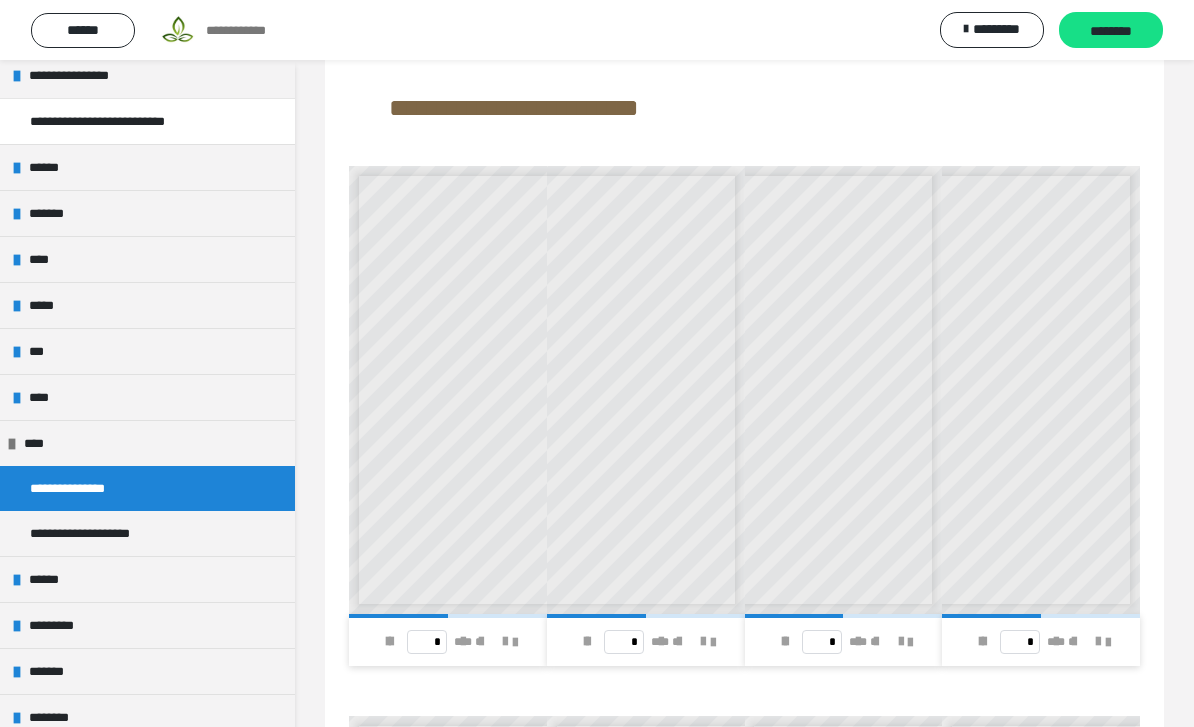 click on "**********" at bounding box center (1023, 394) 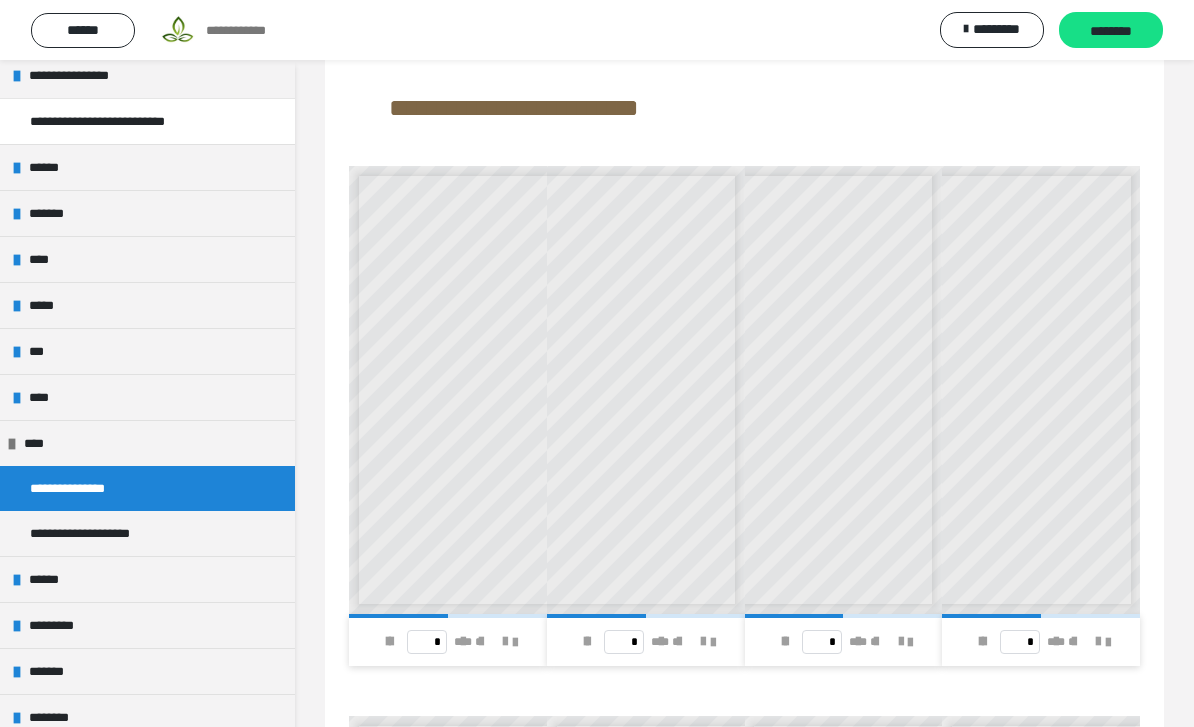 scroll, scrollTop: 0, scrollLeft: 116, axis: horizontal 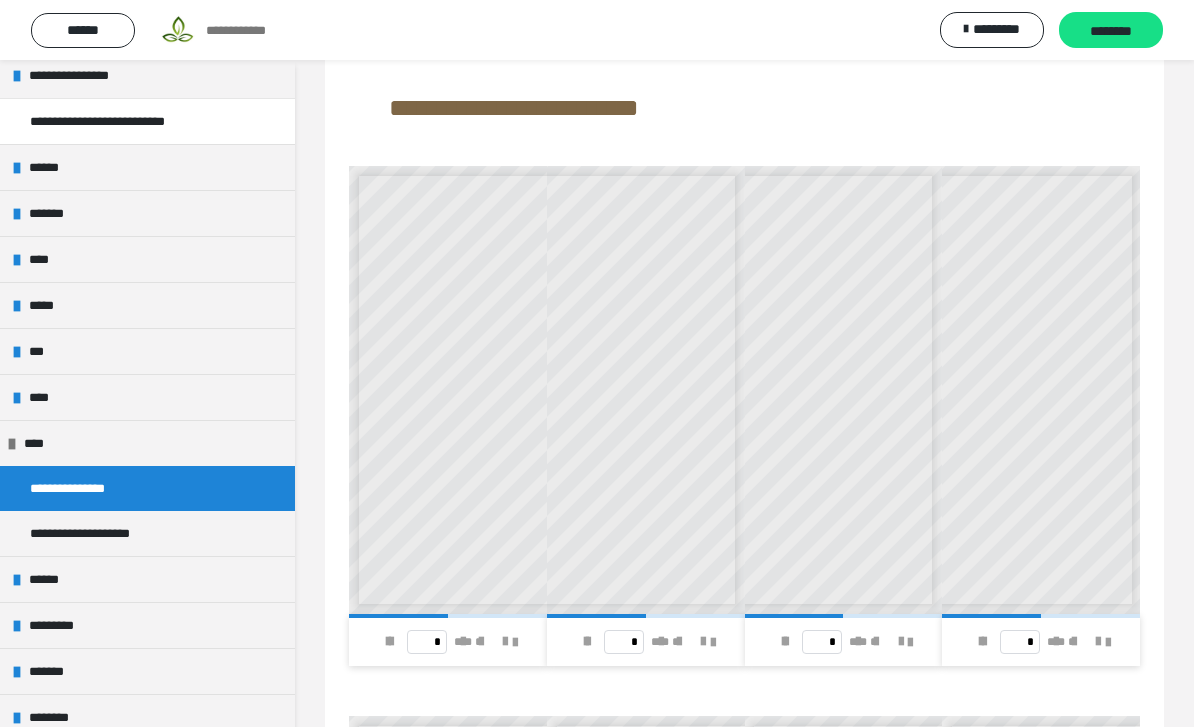 click at bounding box center [981, 642] 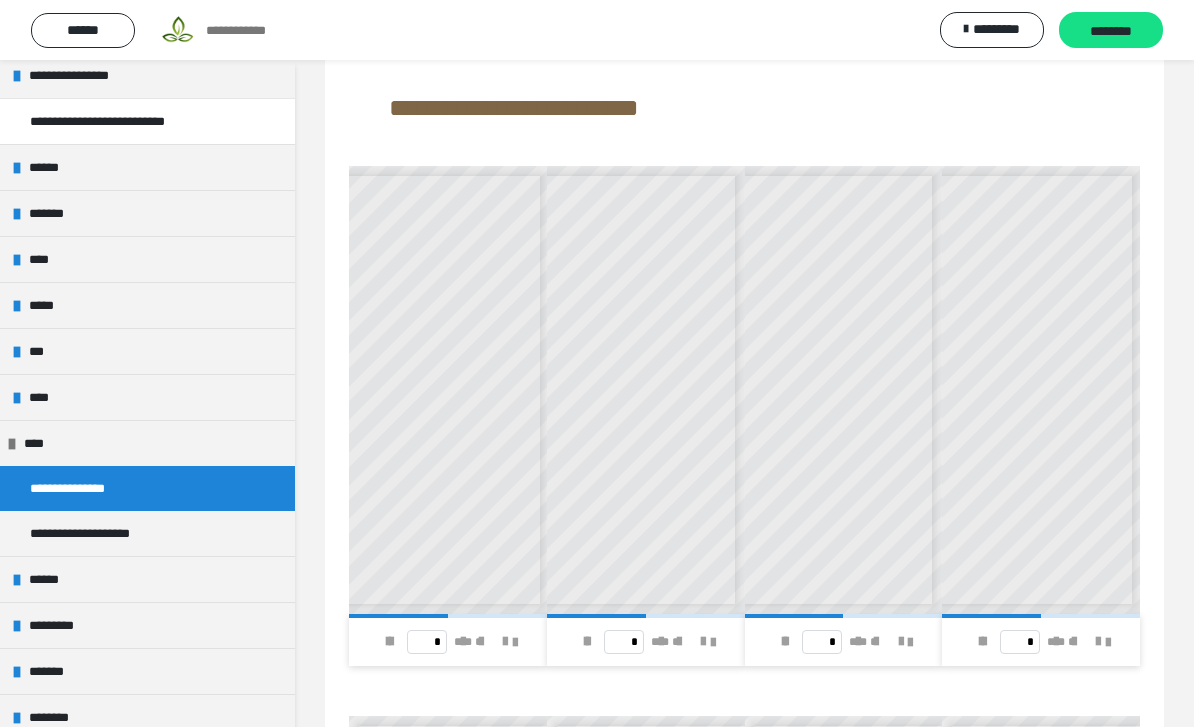 scroll, scrollTop: 0, scrollLeft: 118, axis: horizontal 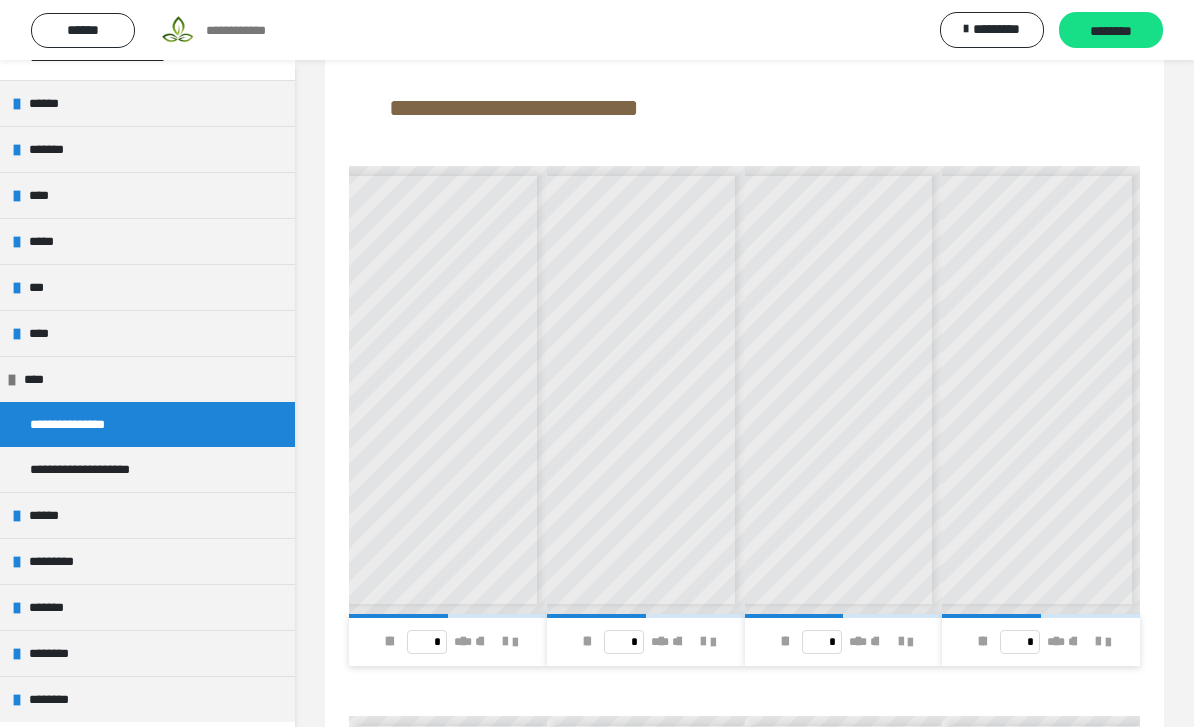 click on "**********" at bounding box center (77, 424) 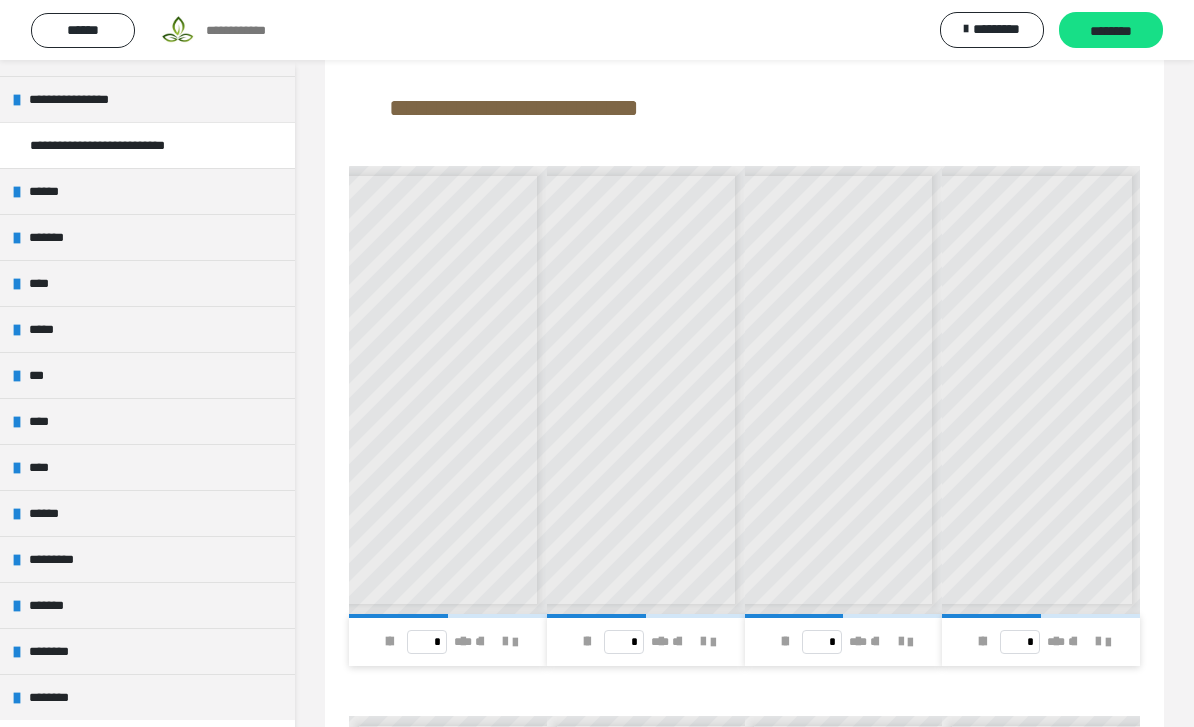 scroll, scrollTop: 326, scrollLeft: 0, axis: vertical 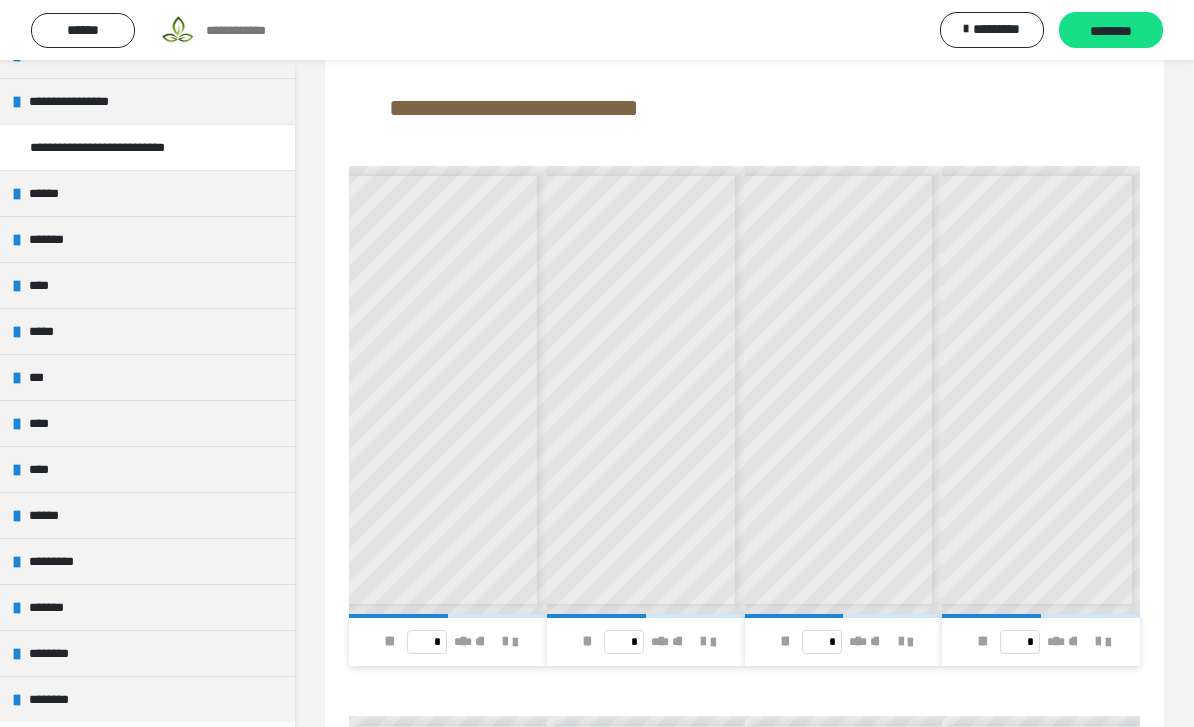 click on "****" at bounding box center (147, 469) 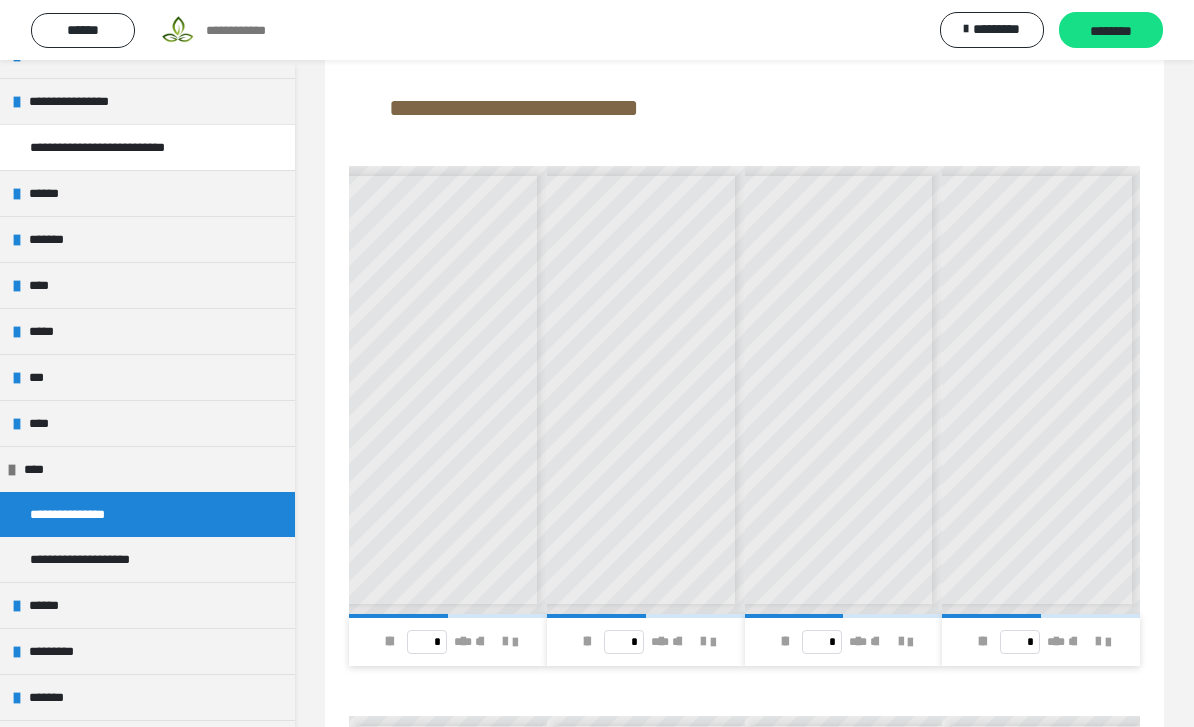 click on "**********" at bounding box center [77, 514] 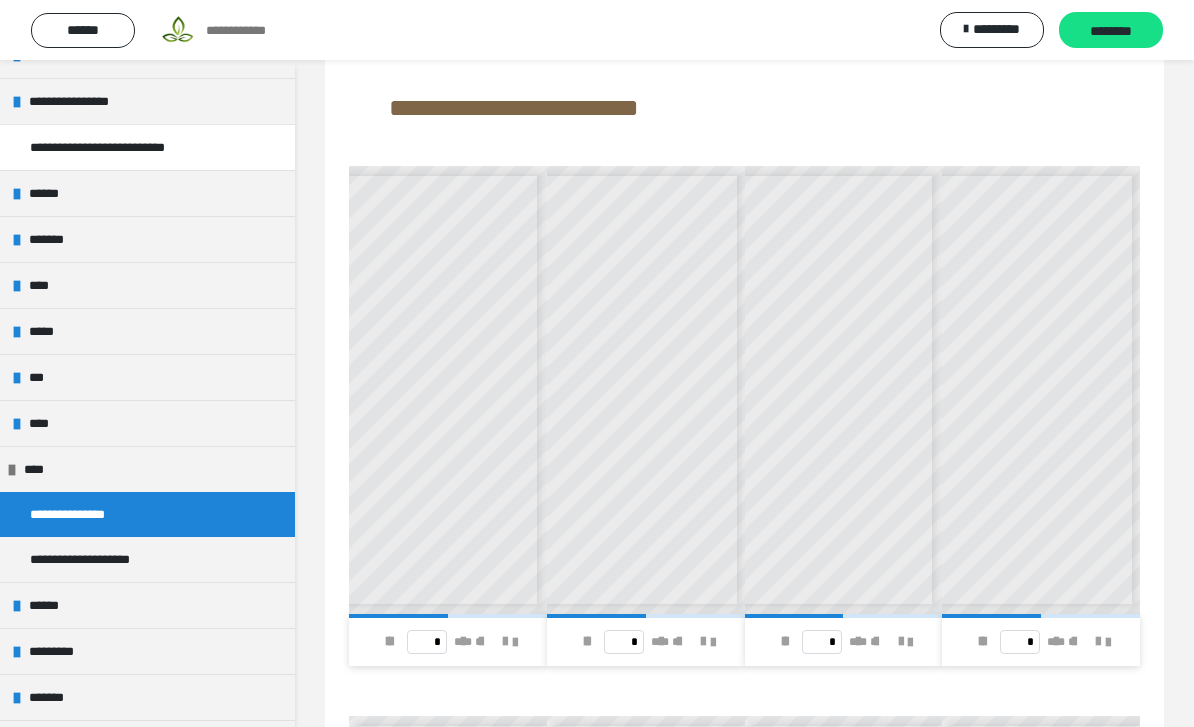 scroll, scrollTop: 0, scrollLeft: 118, axis: horizontal 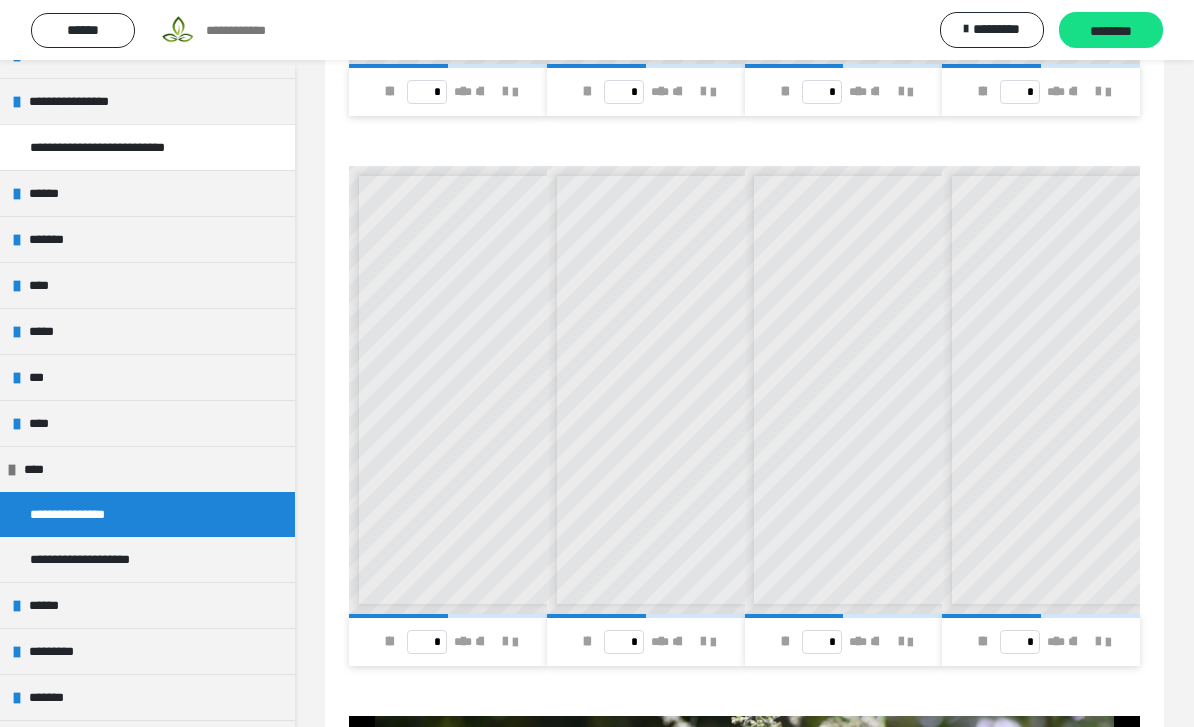 click at bounding box center (388, 642) 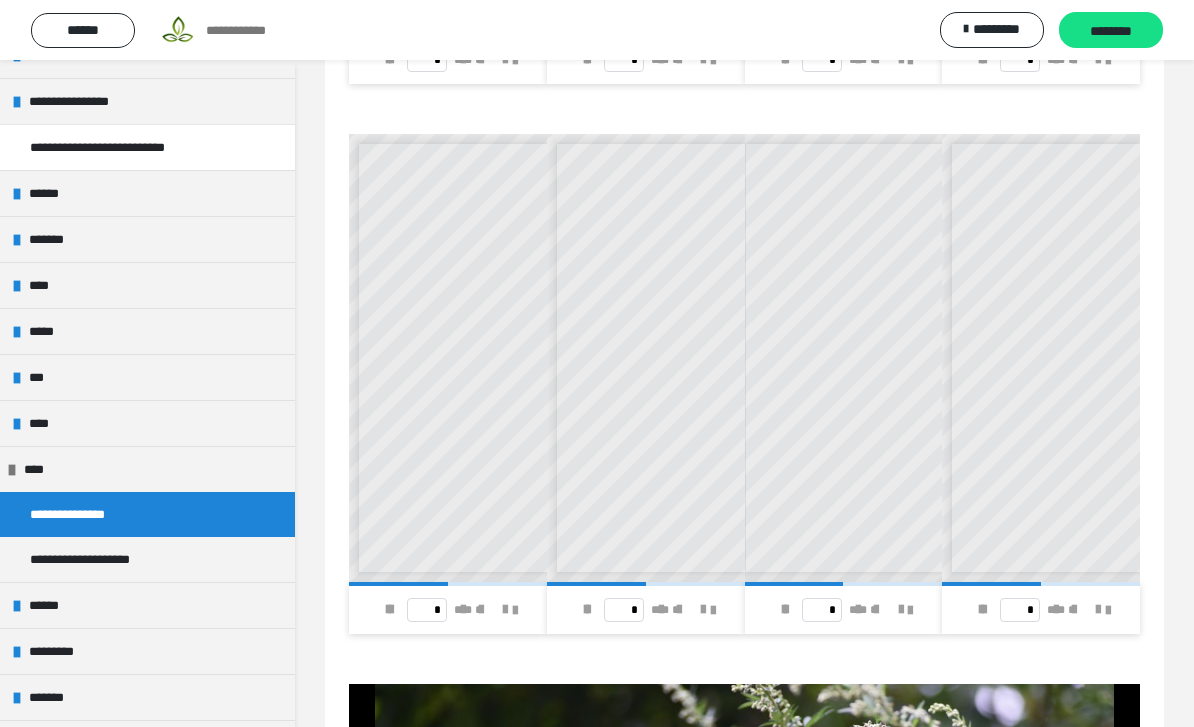 scroll, scrollTop: 0, scrollLeft: 8, axis: horizontal 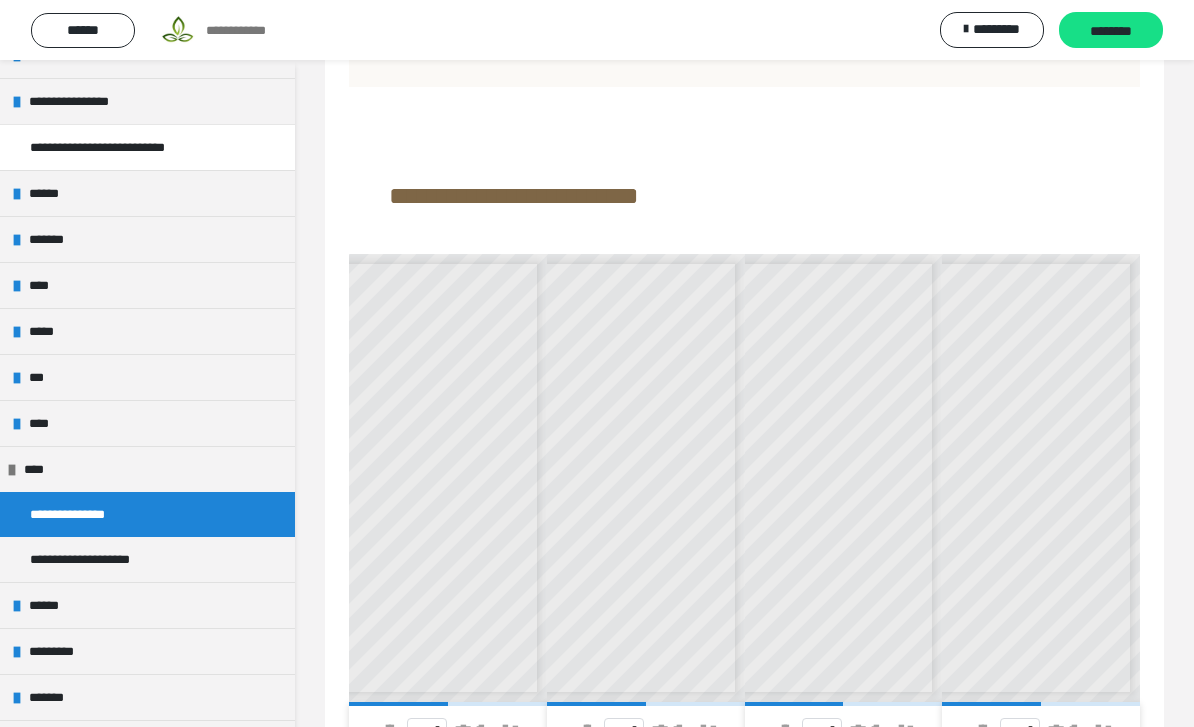 click on "**********" at bounding box center [979, 730] 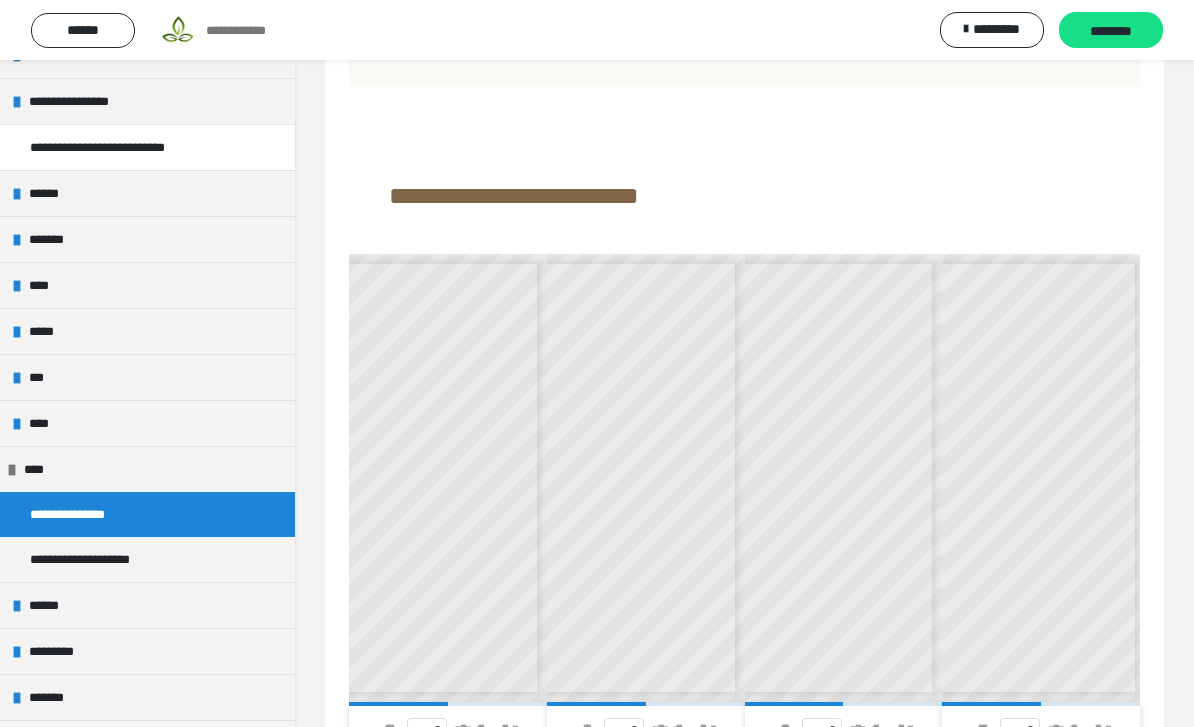 scroll, scrollTop: 0, scrollLeft: 112, axis: horizontal 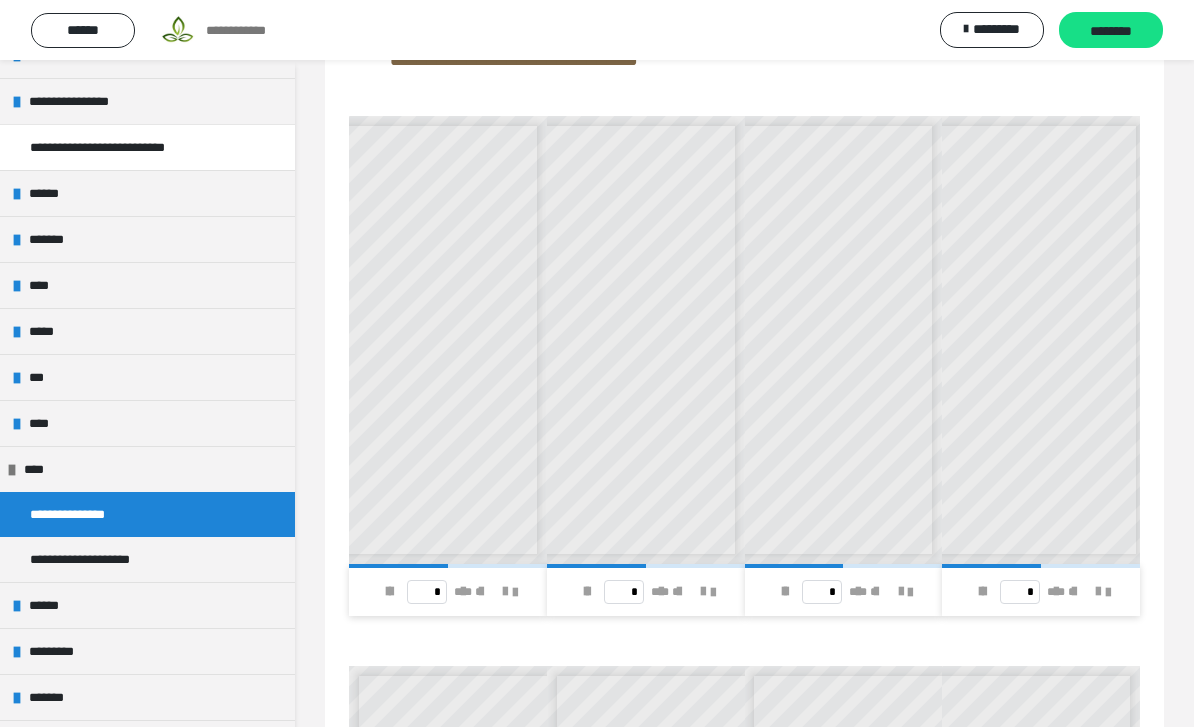 click at bounding box center [981, 592] 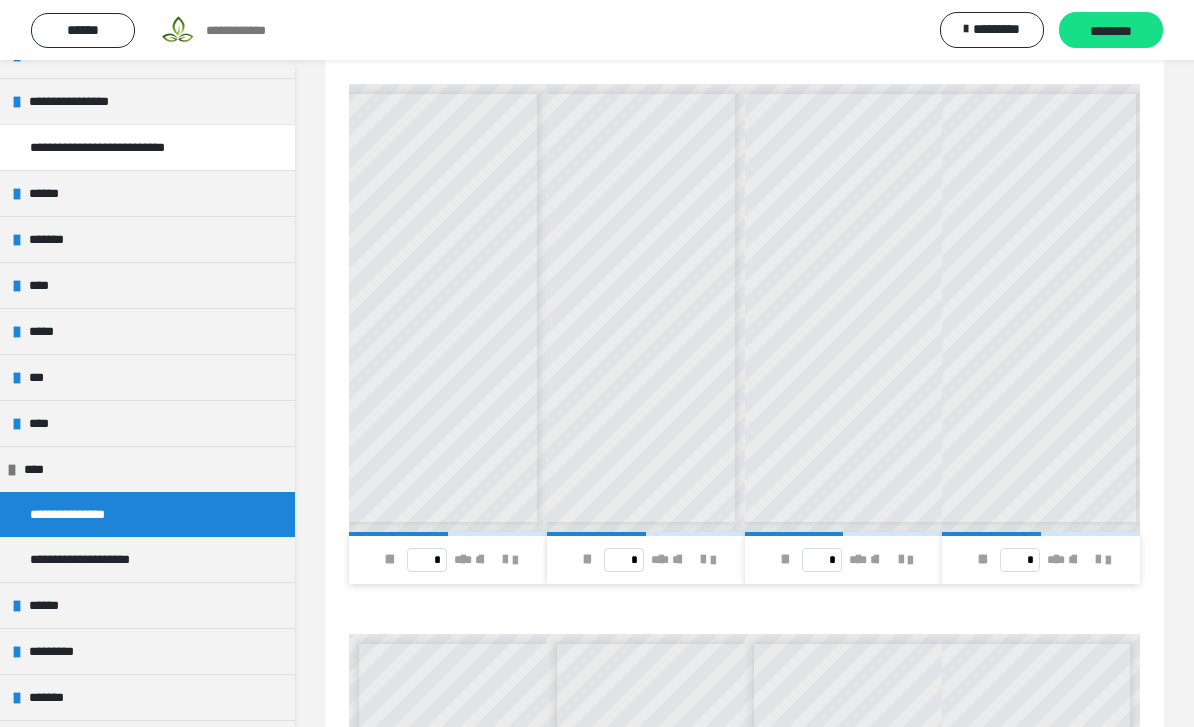 scroll, scrollTop: 0, scrollLeft: 101, axis: horizontal 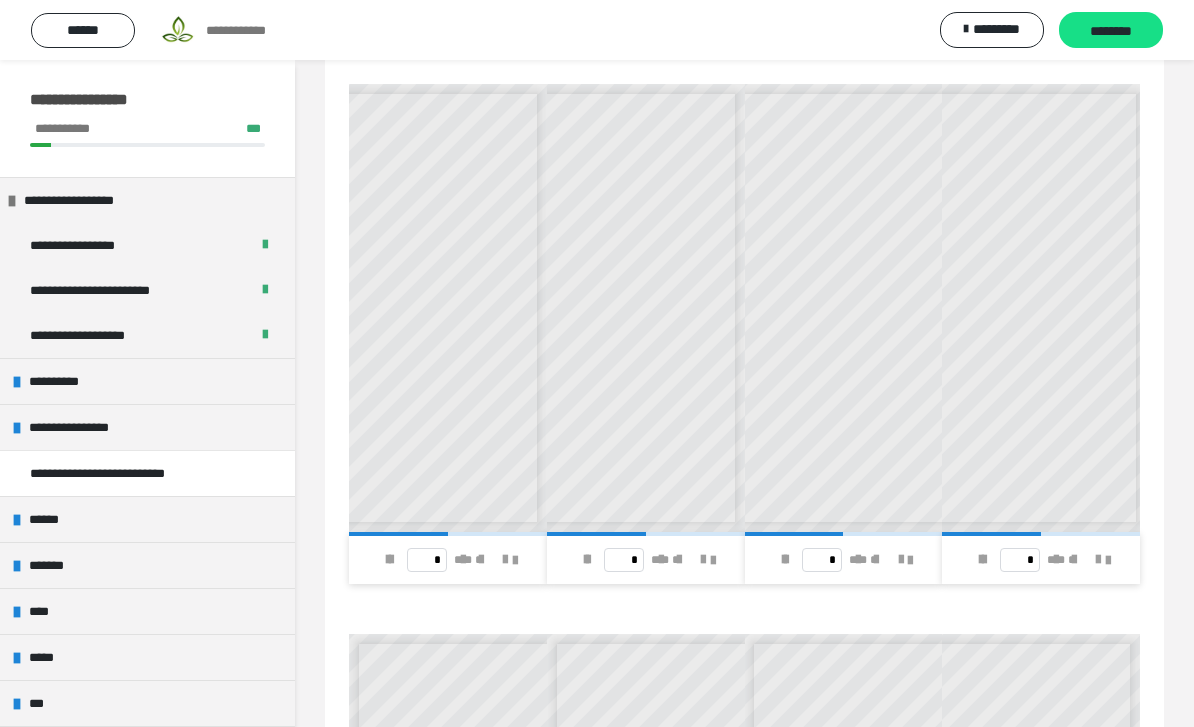 click on "**********" at bounding box center (147, 335) 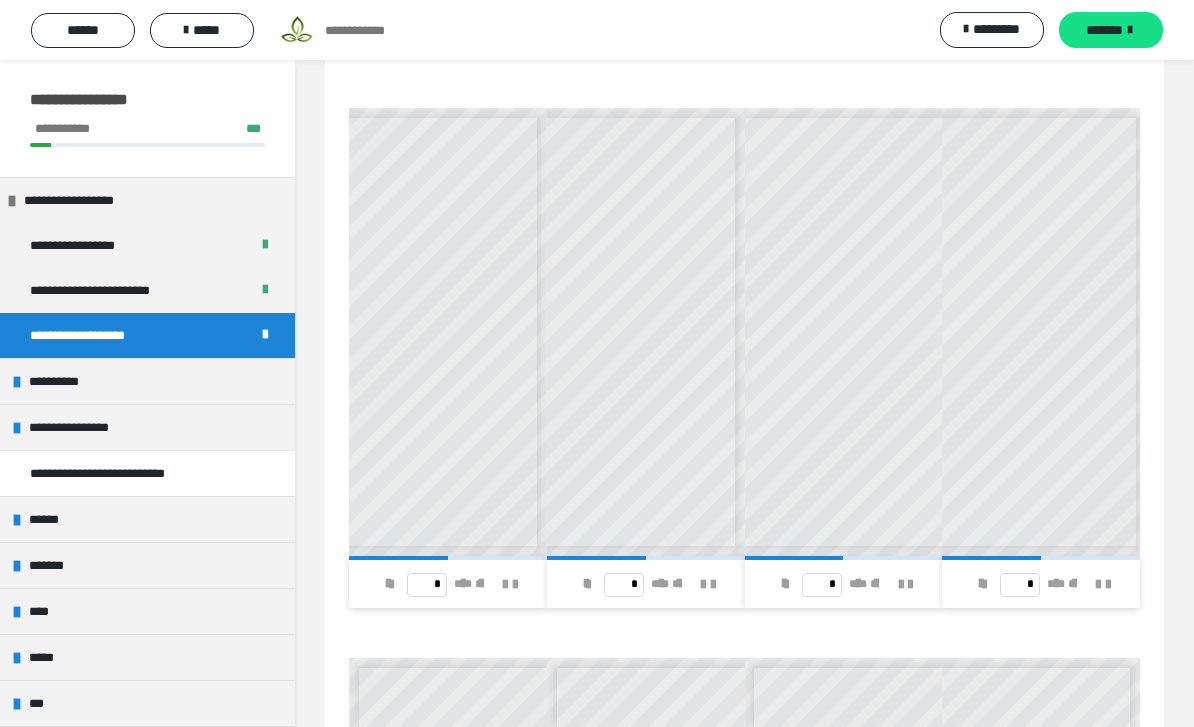 scroll, scrollTop: 406, scrollLeft: 0, axis: vertical 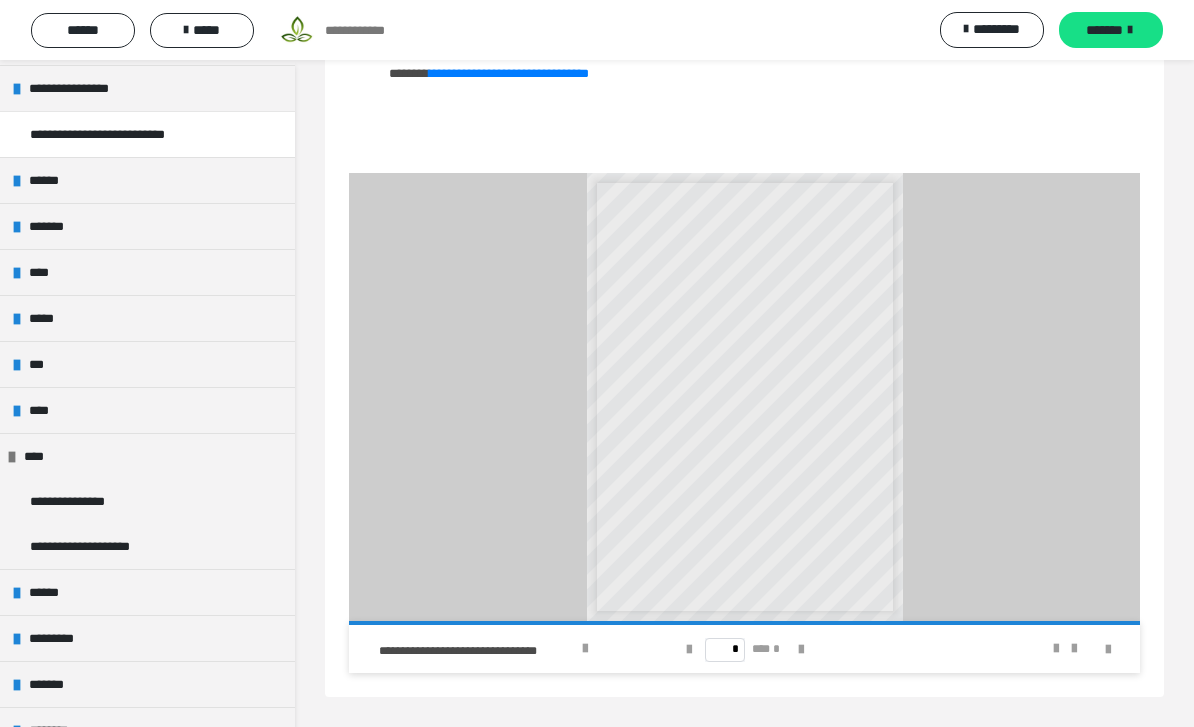 click on "****" at bounding box center [147, 456] 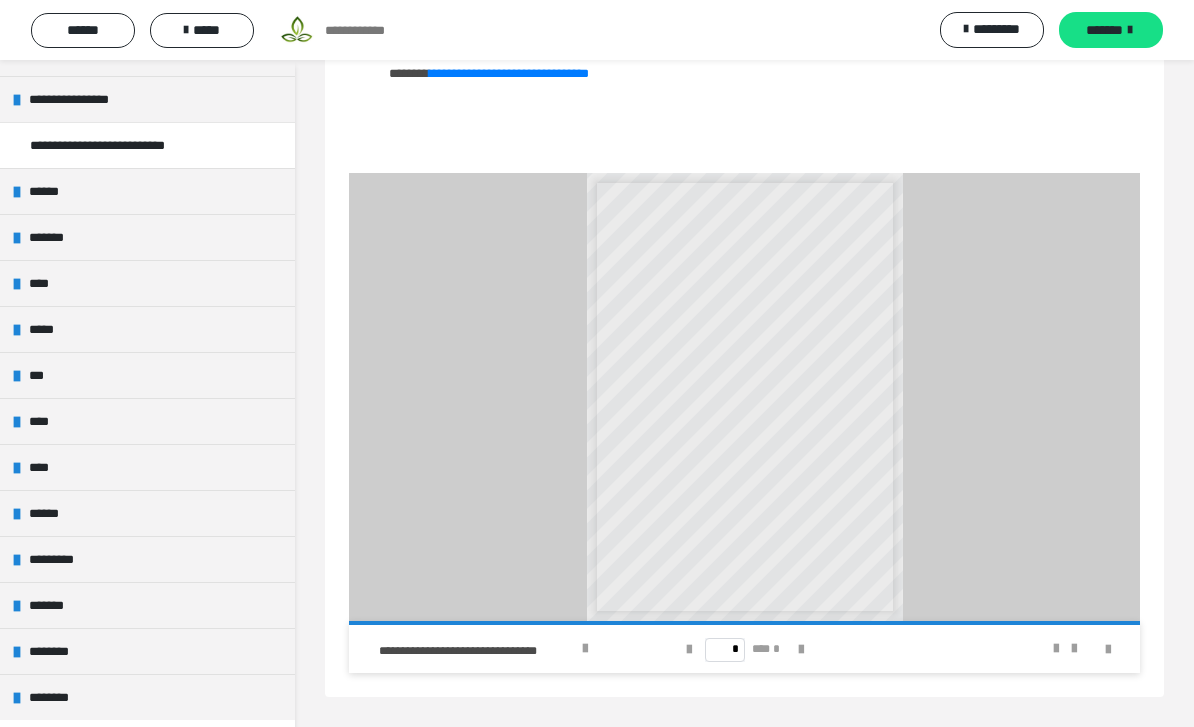 scroll, scrollTop: 326, scrollLeft: 0, axis: vertical 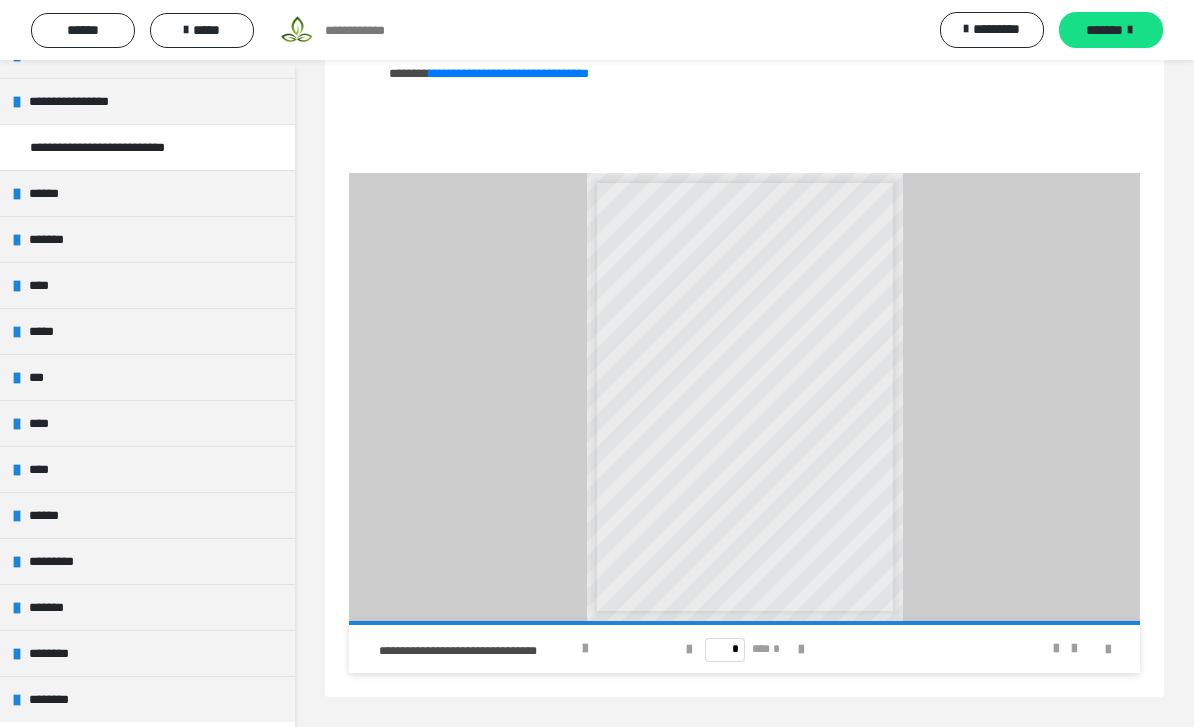 click on "****" at bounding box center (147, 469) 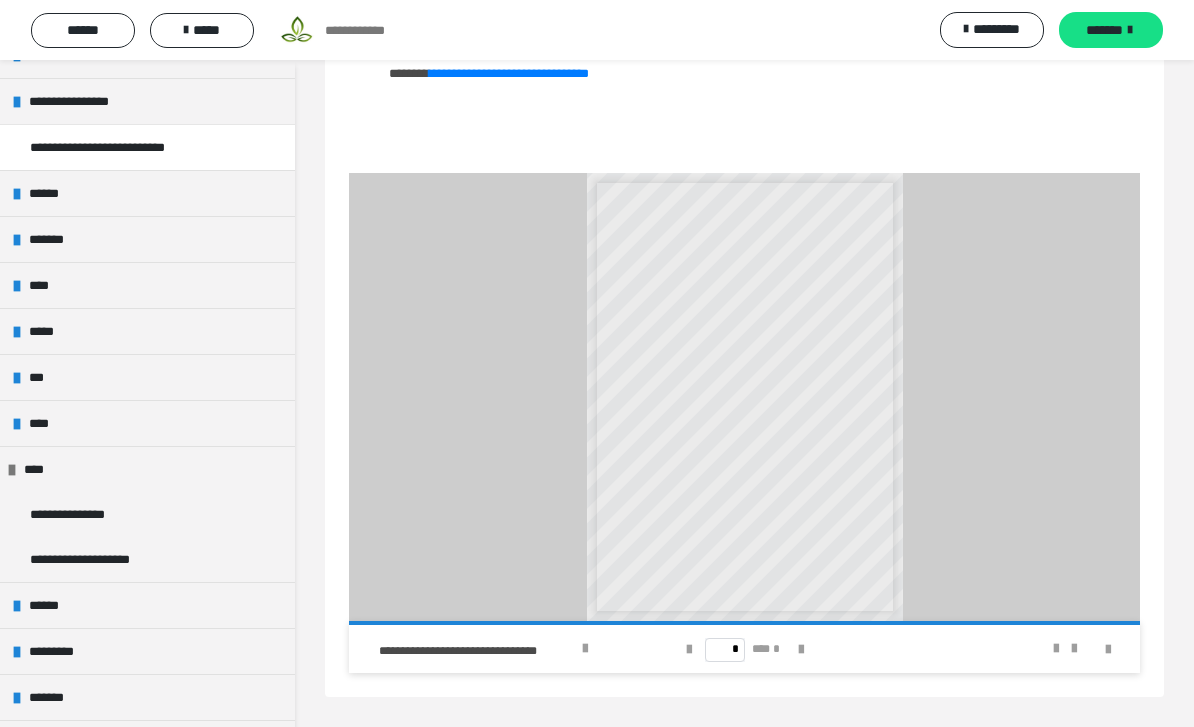 click on "**********" at bounding box center (77, 514) 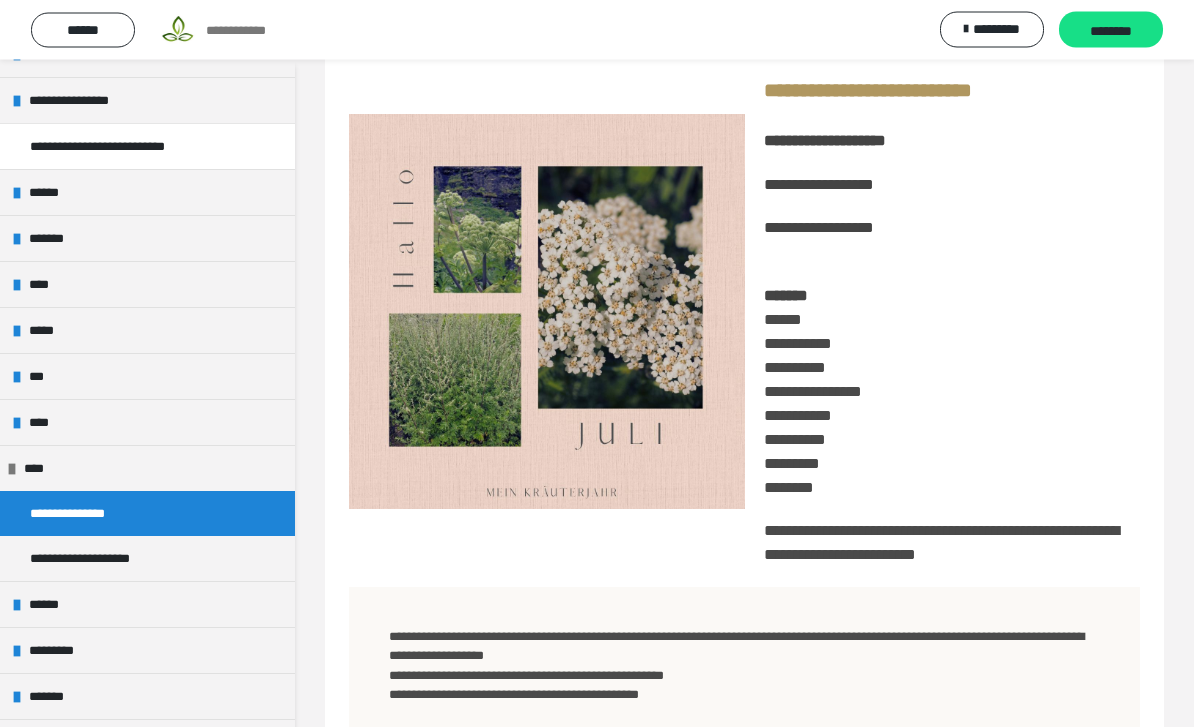 scroll, scrollTop: 0, scrollLeft: 0, axis: both 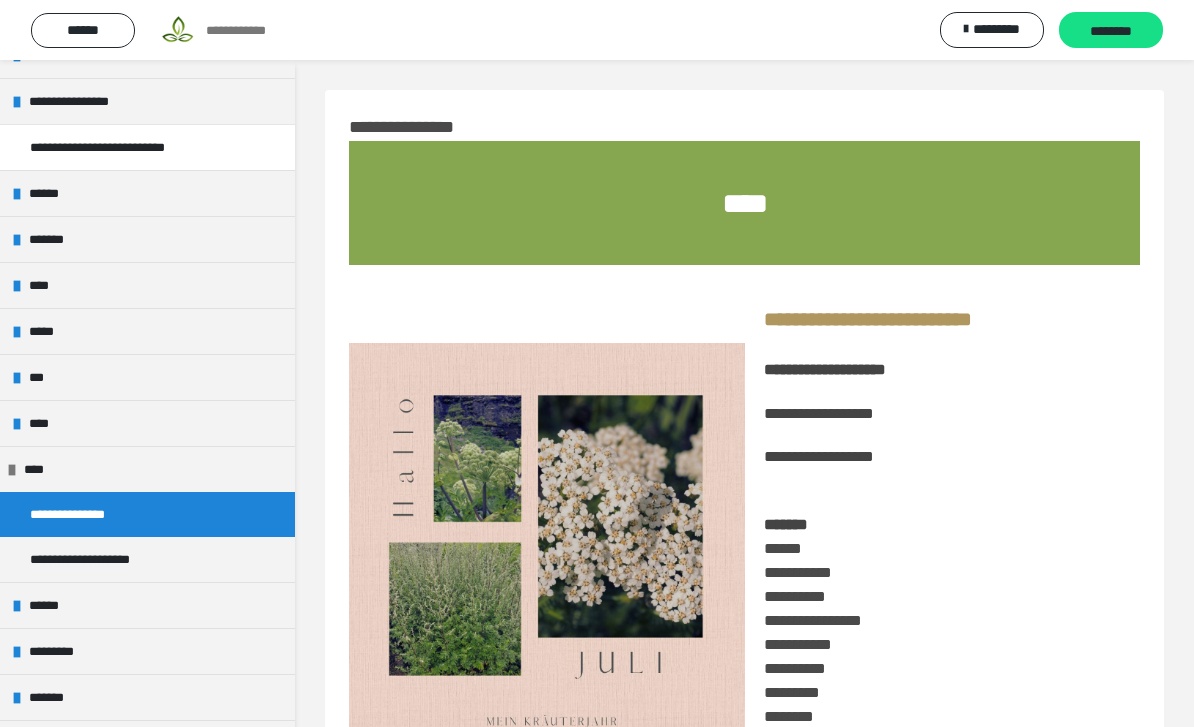 click on "****" at bounding box center [745, 203] 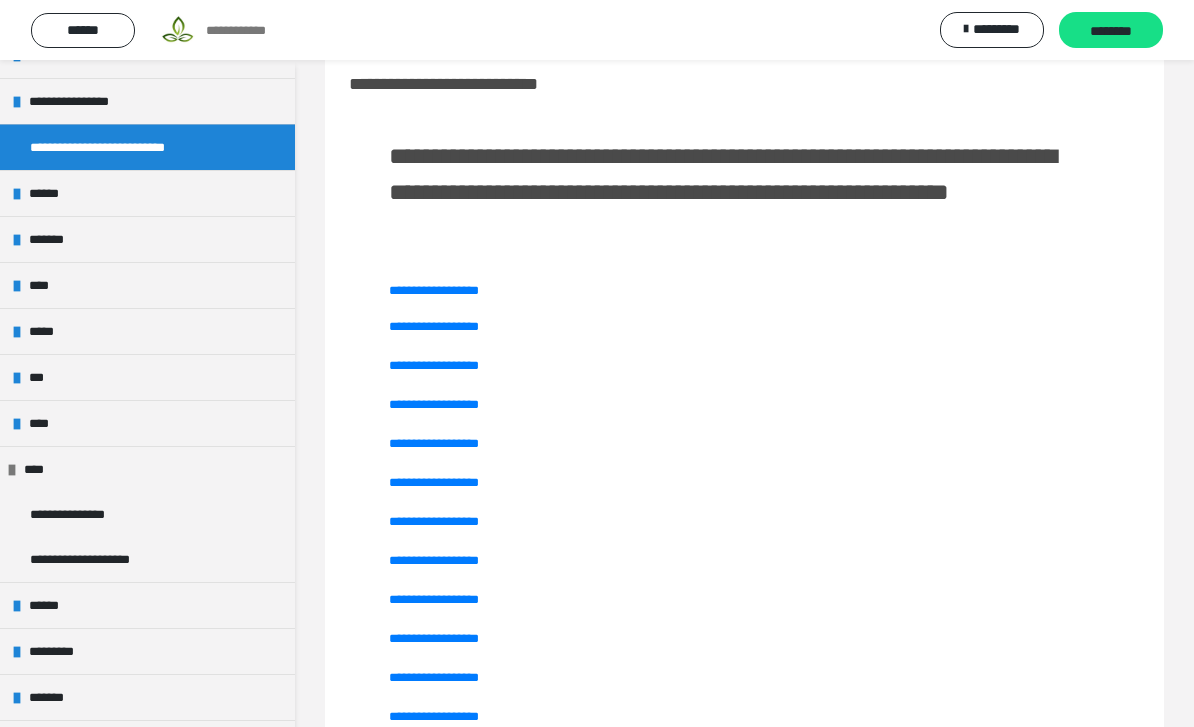 scroll, scrollTop: 114, scrollLeft: 0, axis: vertical 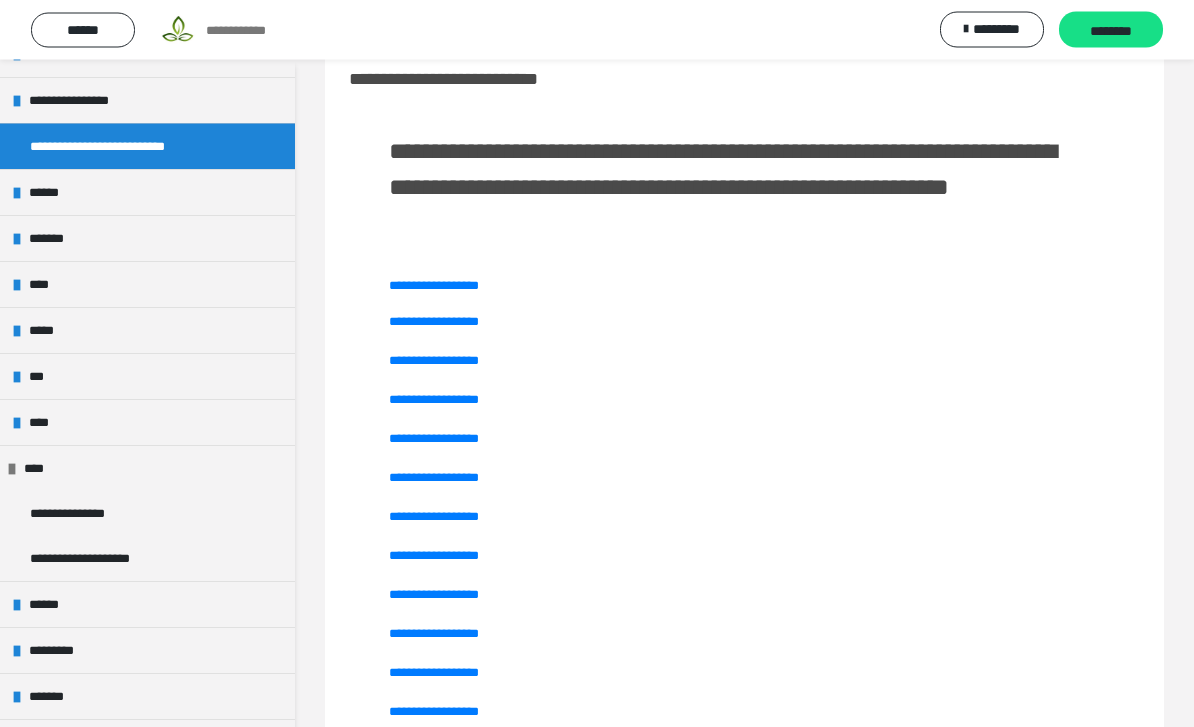 click on "**********" at bounding box center (77, 514) 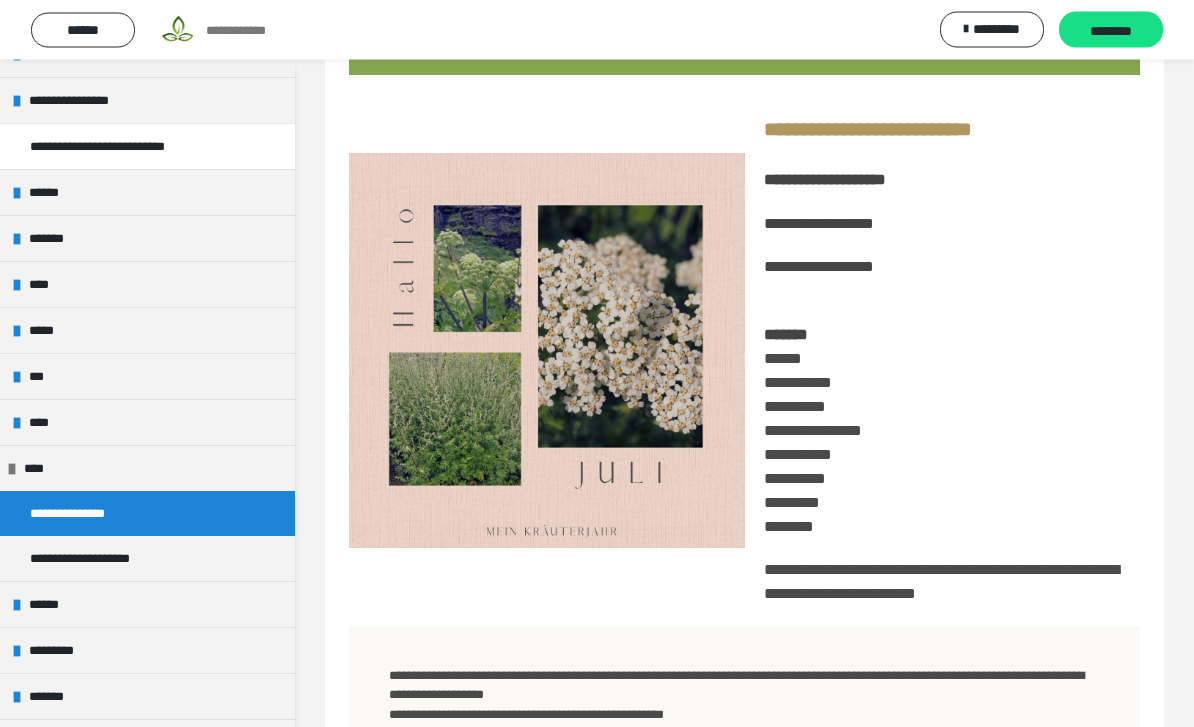 scroll, scrollTop: 170, scrollLeft: 0, axis: vertical 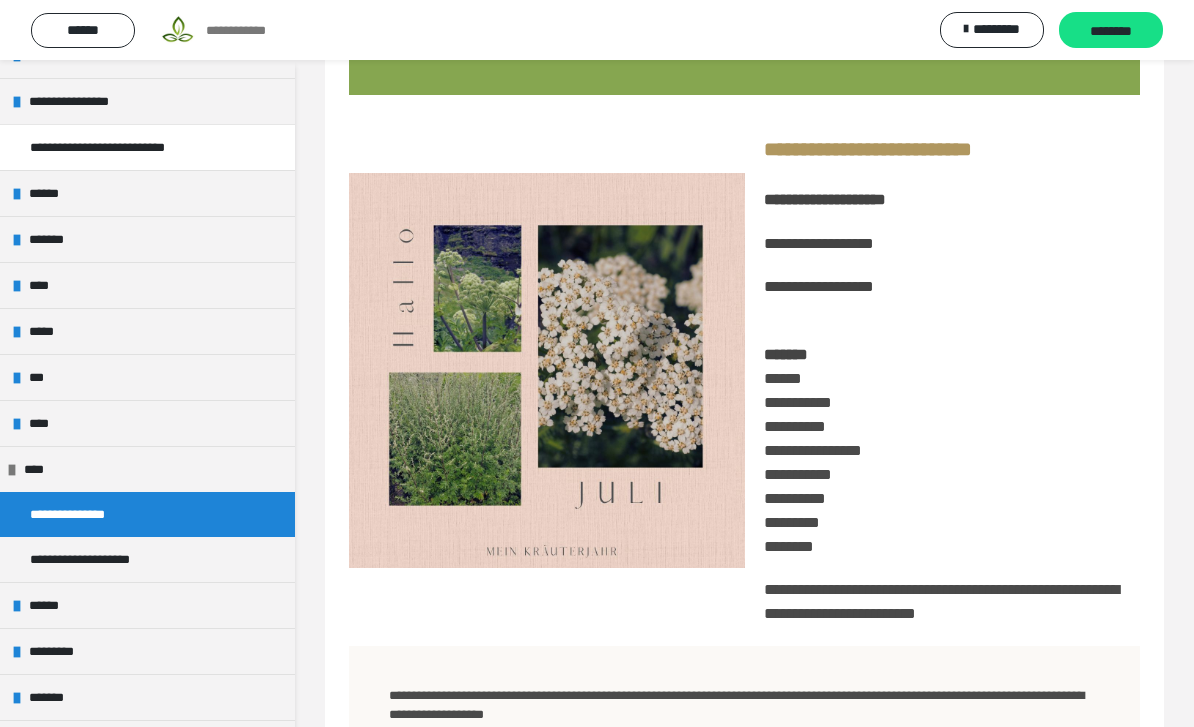 click at bounding box center [547, 371] 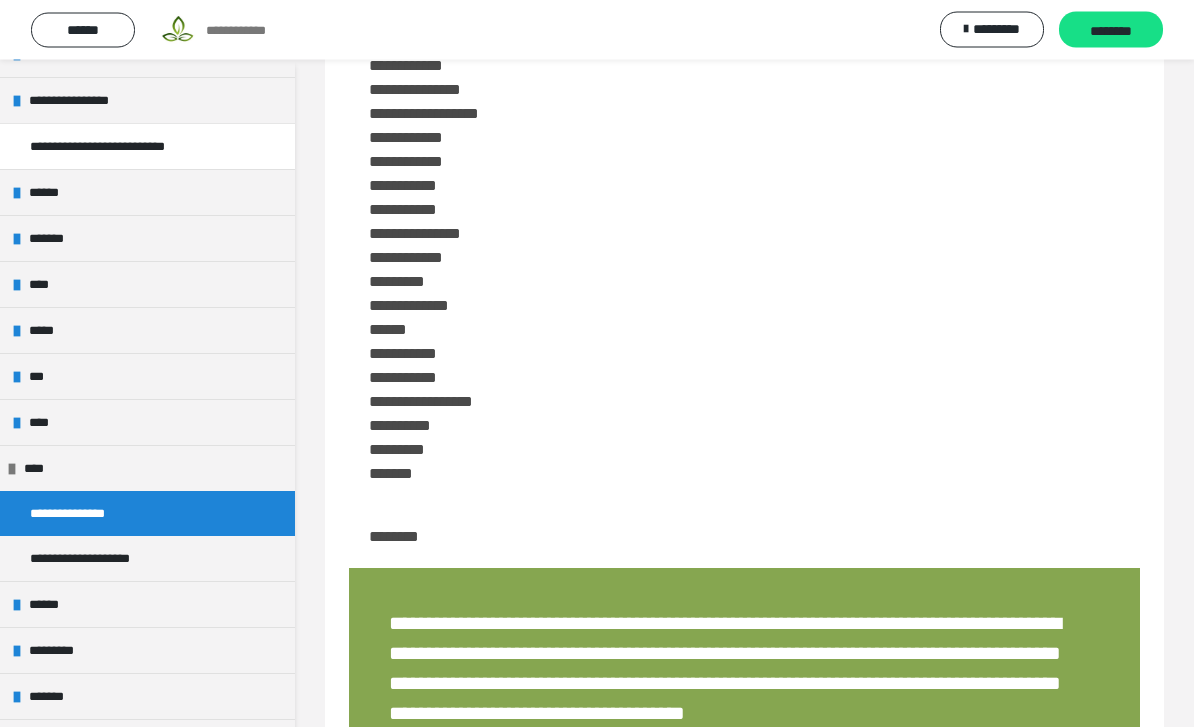 scroll, scrollTop: 6831, scrollLeft: 0, axis: vertical 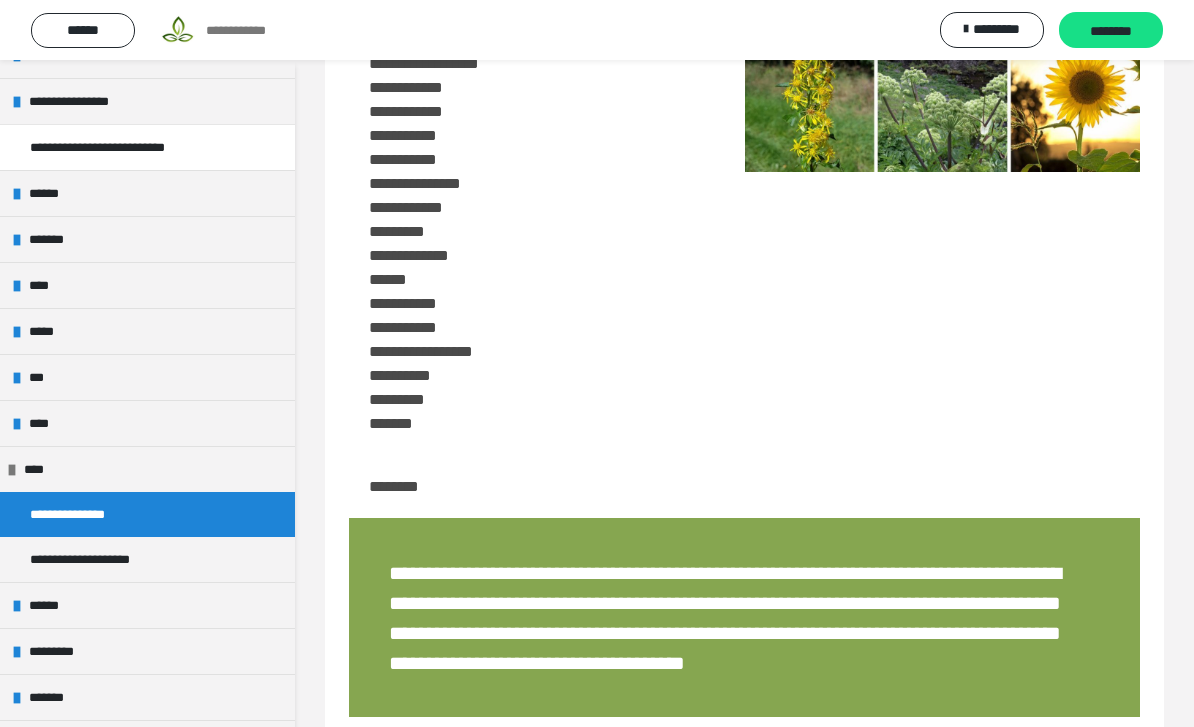 click on "**********" at bounding box center (96, 559) 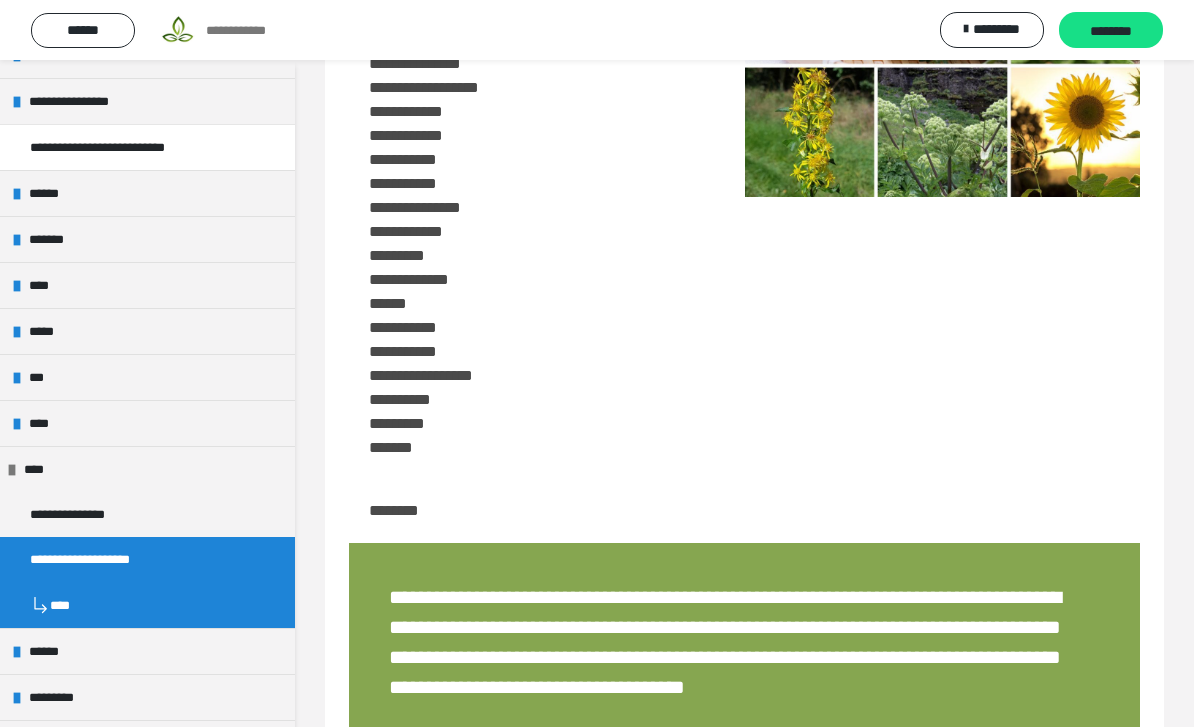 scroll, scrollTop: 60, scrollLeft: 0, axis: vertical 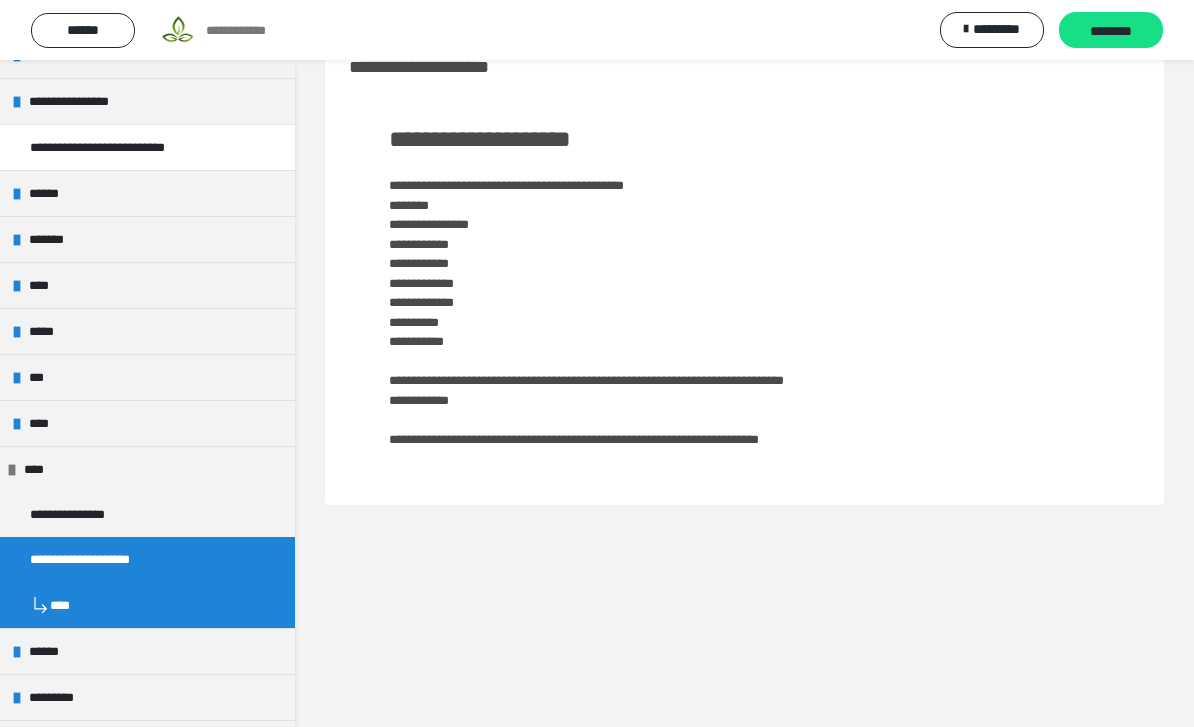 click on "**********" at bounding box center (77, 514) 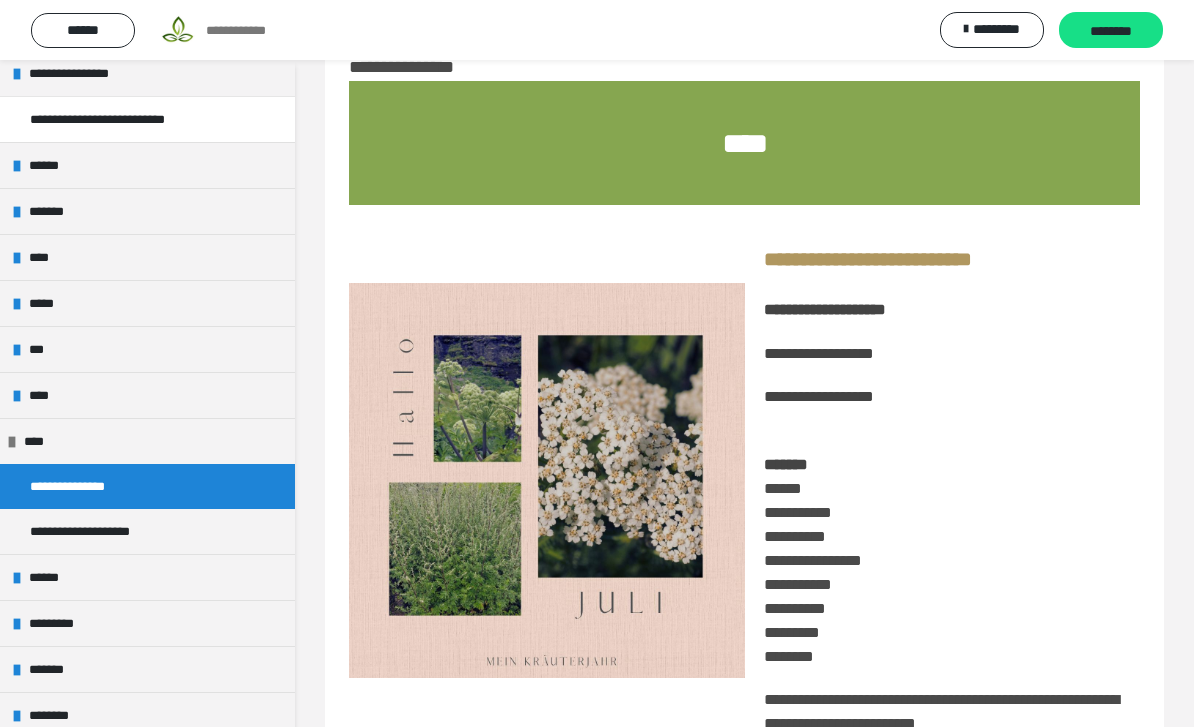scroll, scrollTop: 352, scrollLeft: 0, axis: vertical 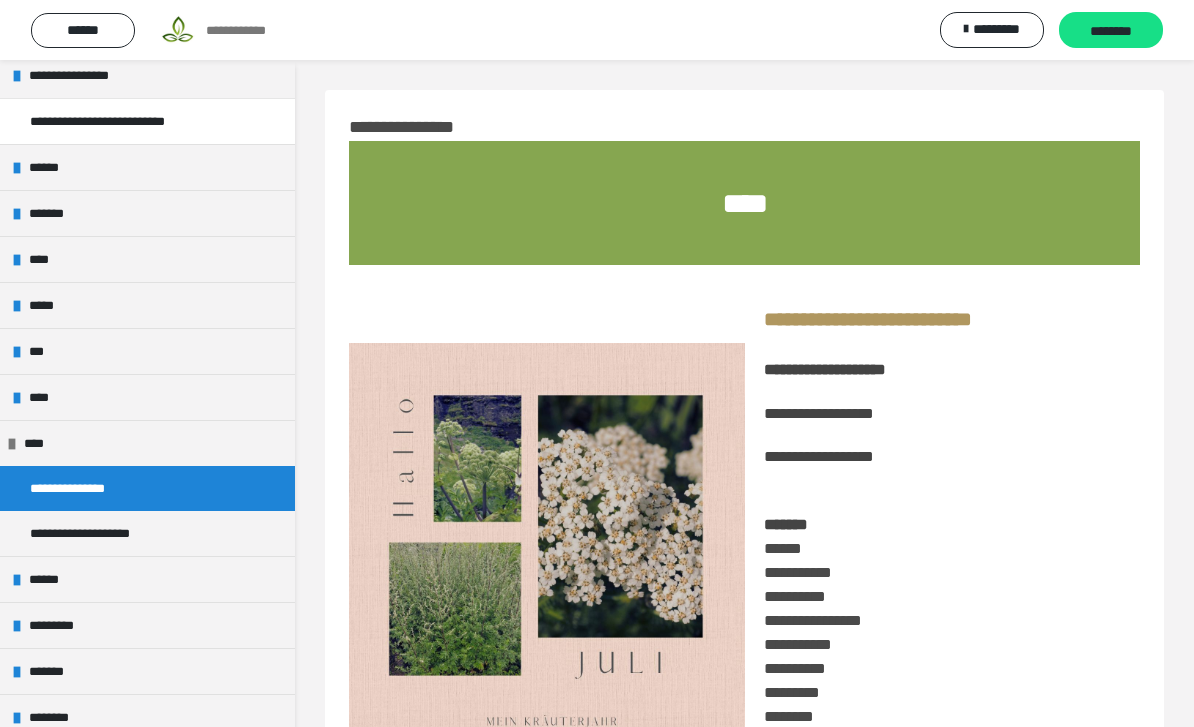 click on "**********" at bounding box center (409, 127) 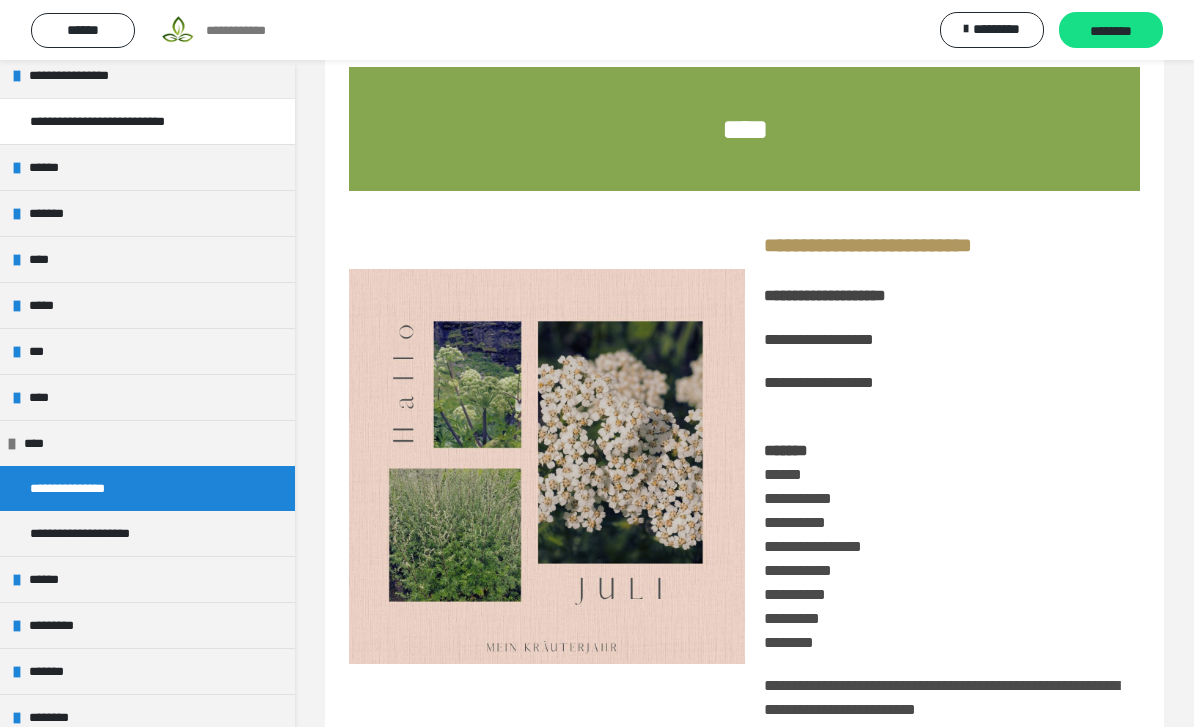 scroll, scrollTop: 0, scrollLeft: 0, axis: both 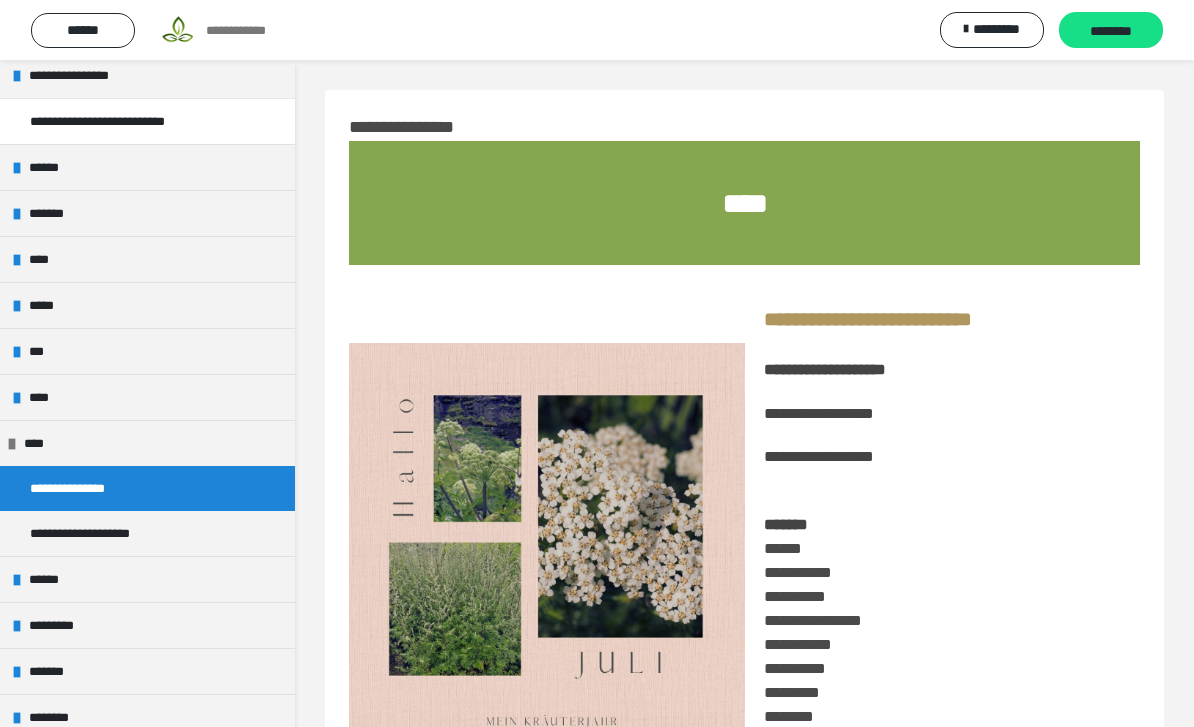 click on "****" at bounding box center (147, 397) 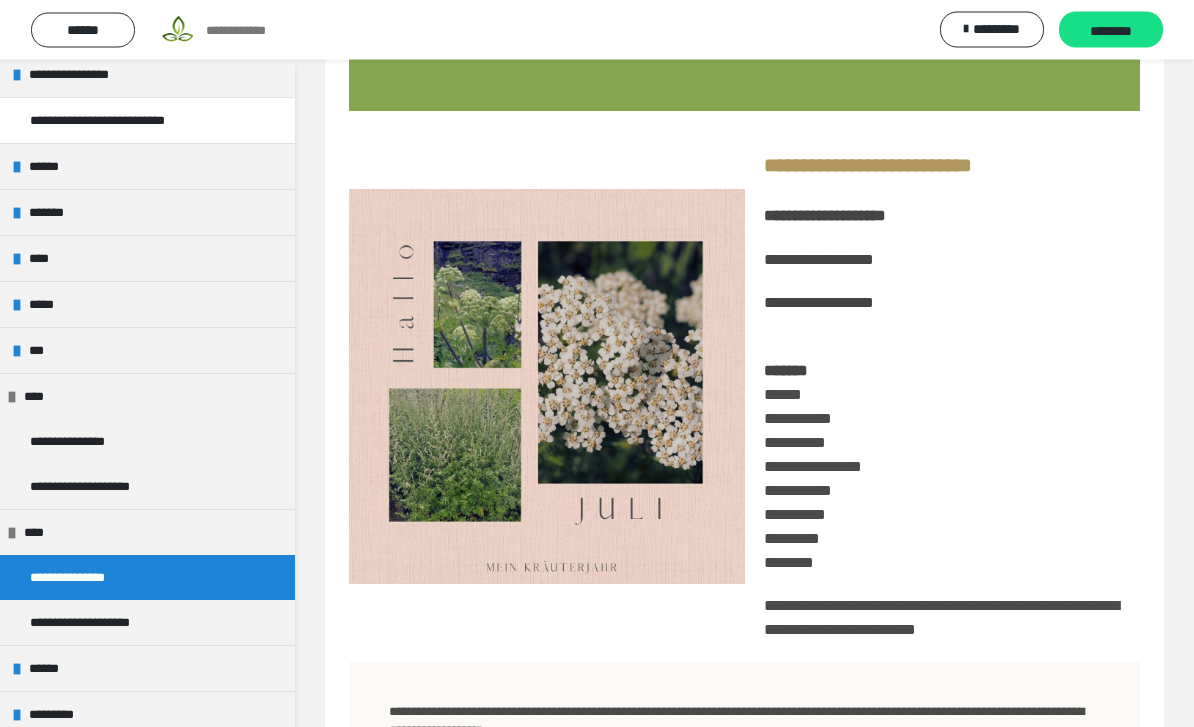 scroll, scrollTop: 0, scrollLeft: 0, axis: both 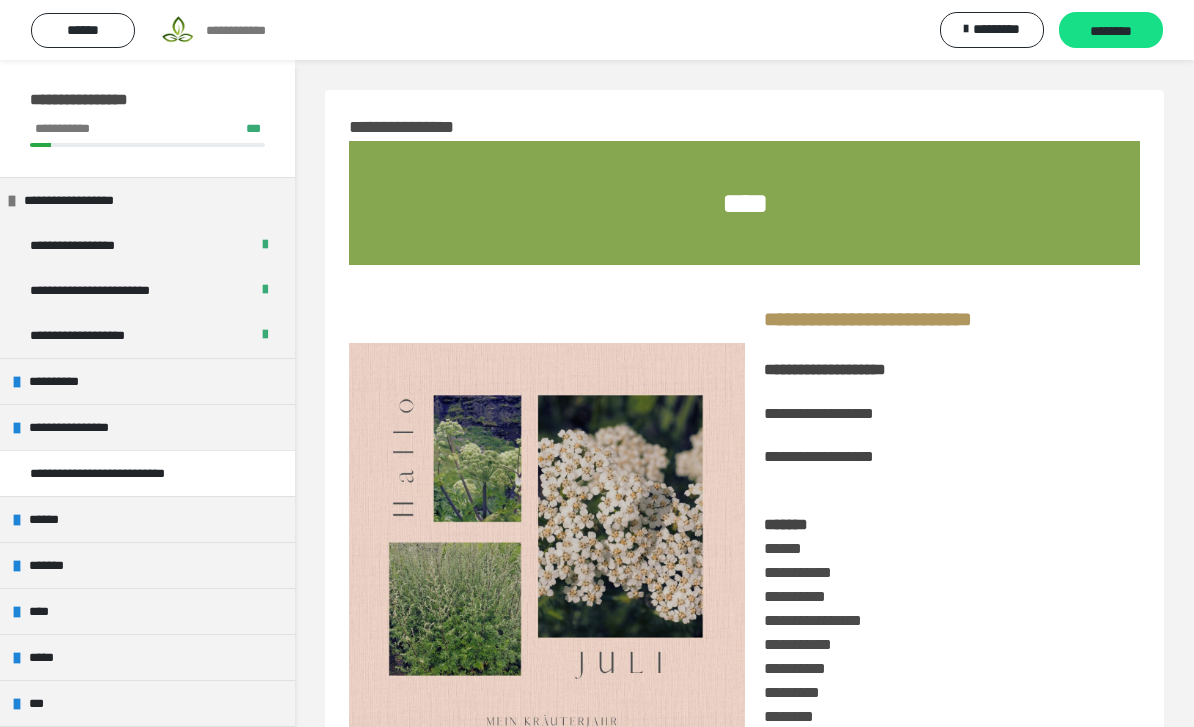 click at bounding box center (547, 541) 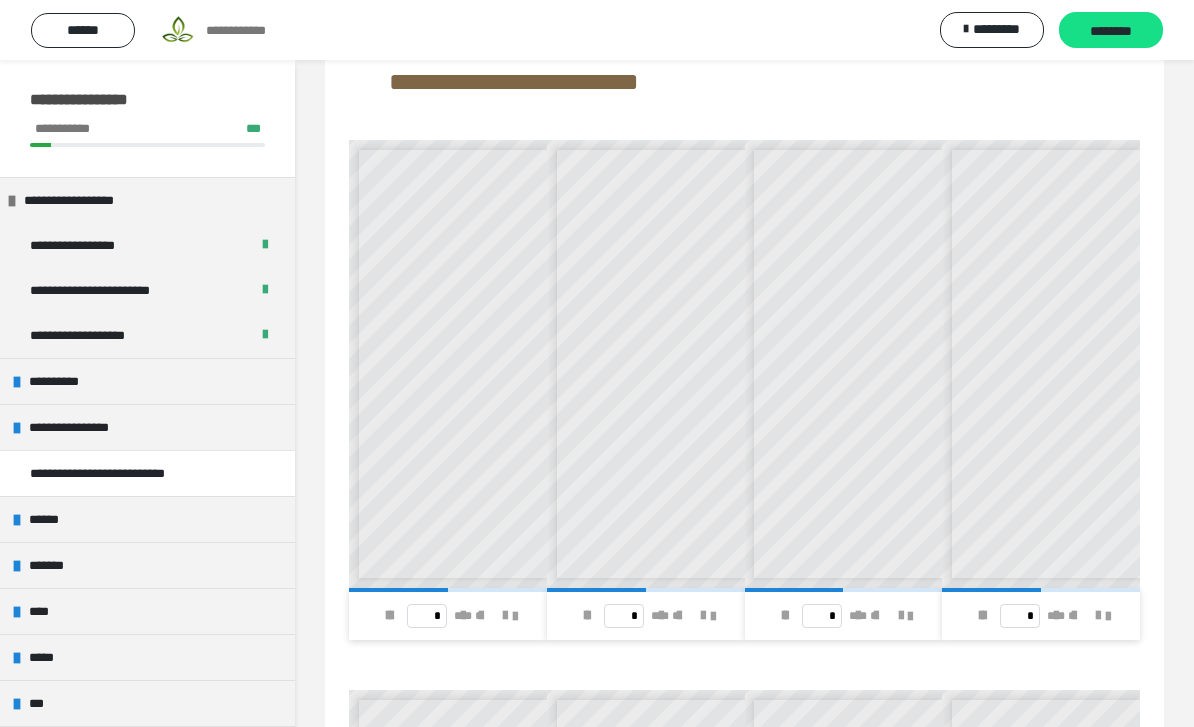 scroll, scrollTop: 1111, scrollLeft: 0, axis: vertical 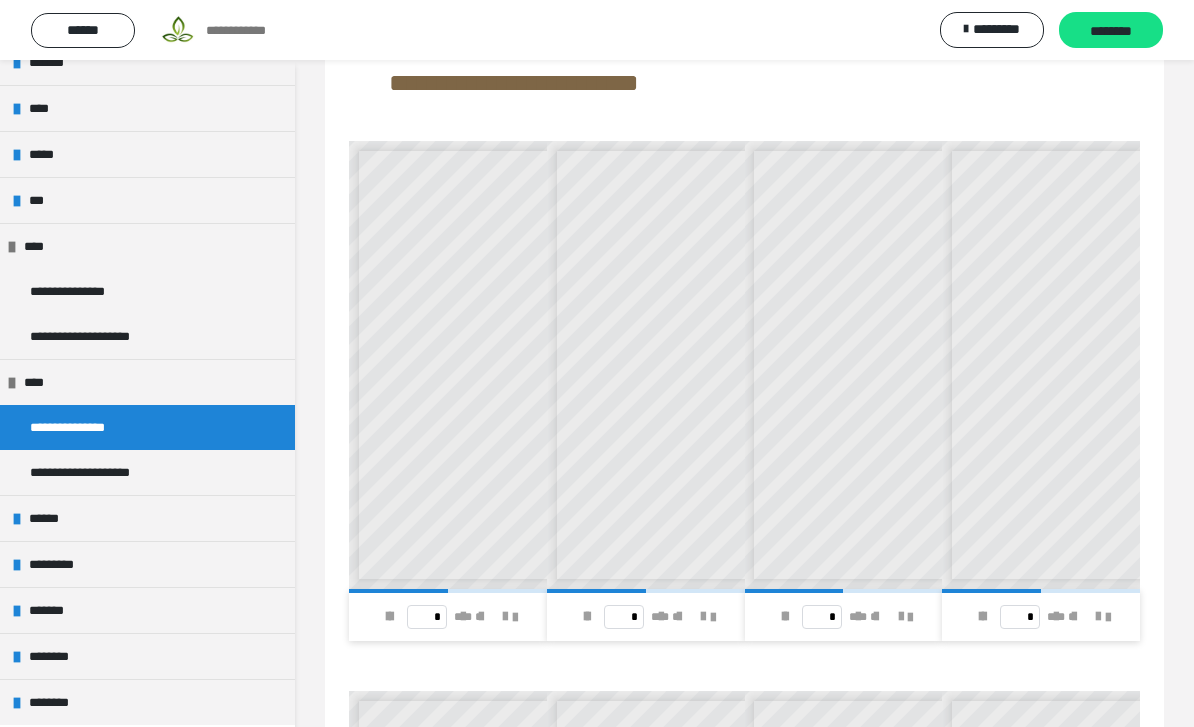 click on "****" at bounding box center [147, 382] 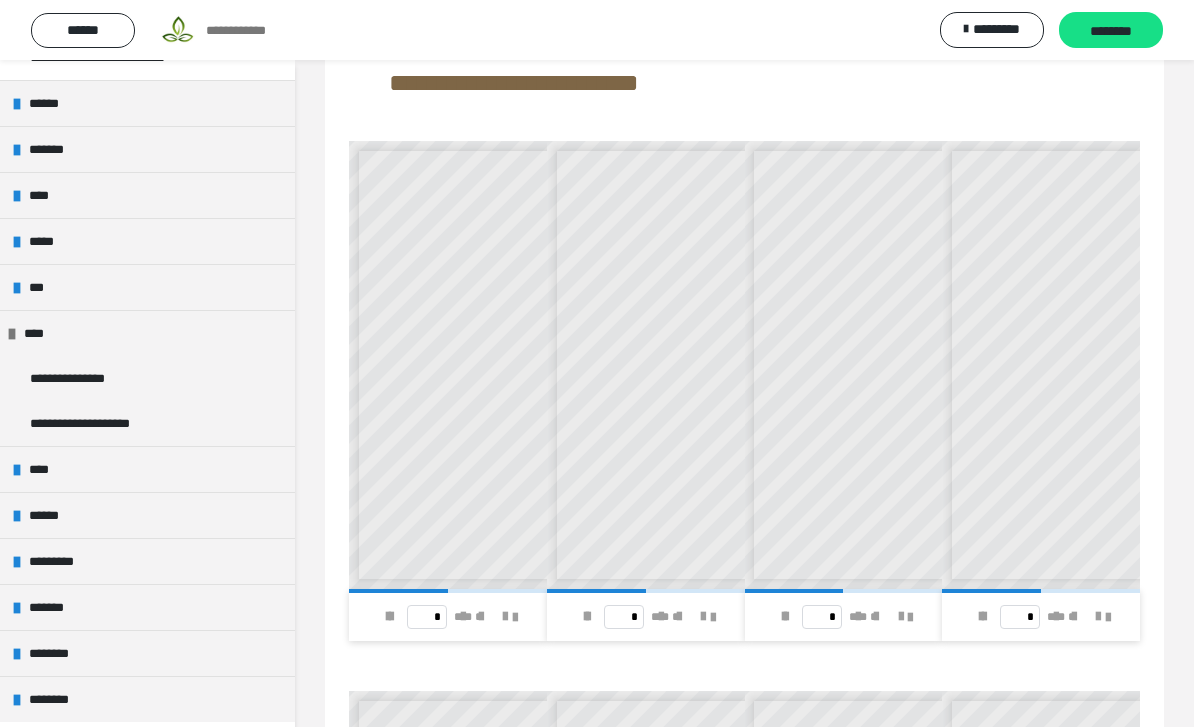 click on "****" at bounding box center (39, 469) 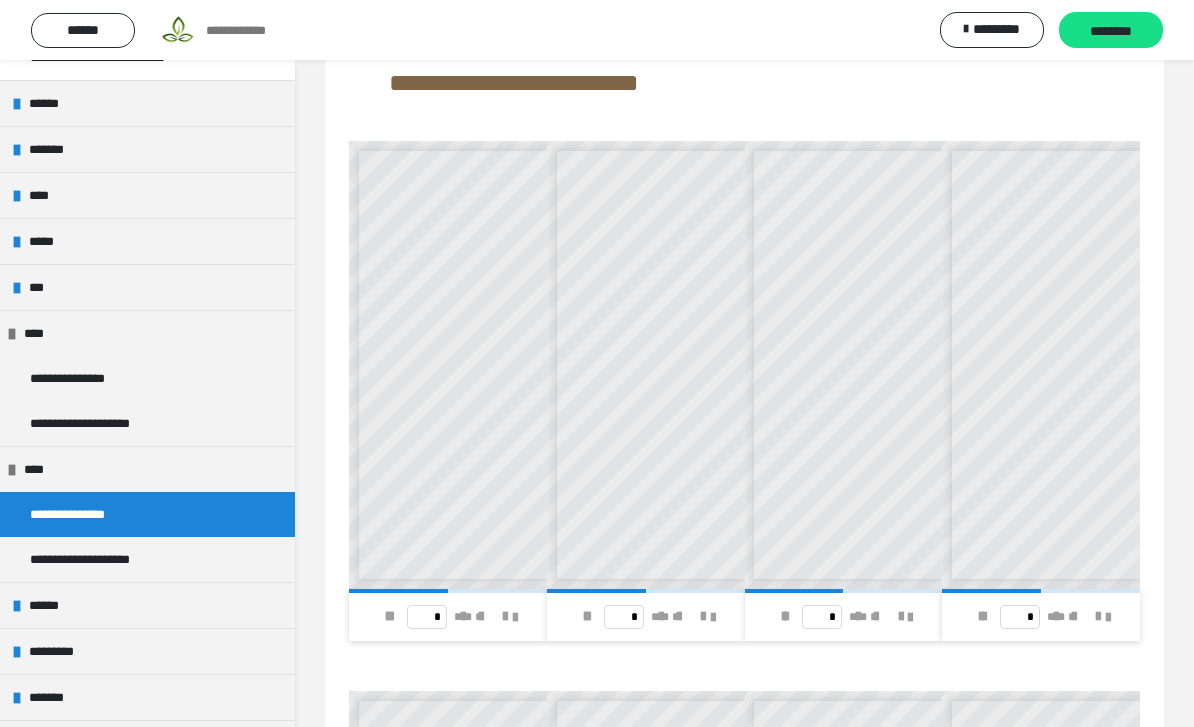 click on "**********" at bounding box center (147, 378) 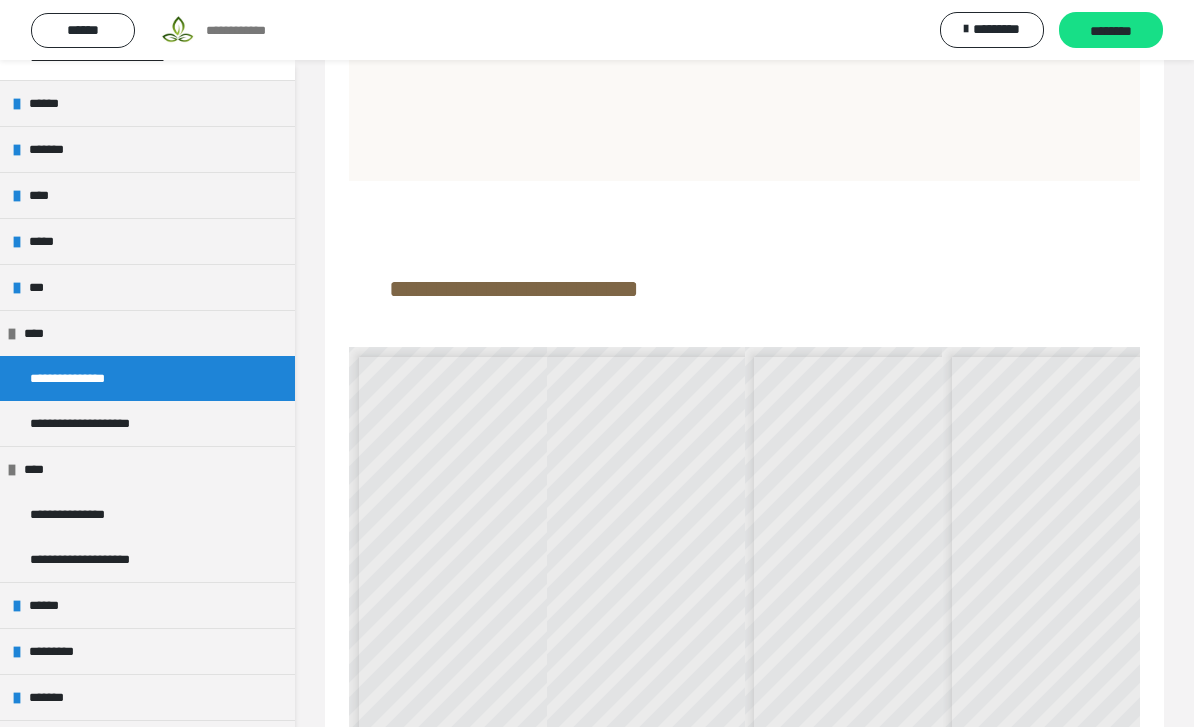 scroll, scrollTop: 0, scrollLeft: 10, axis: horizontal 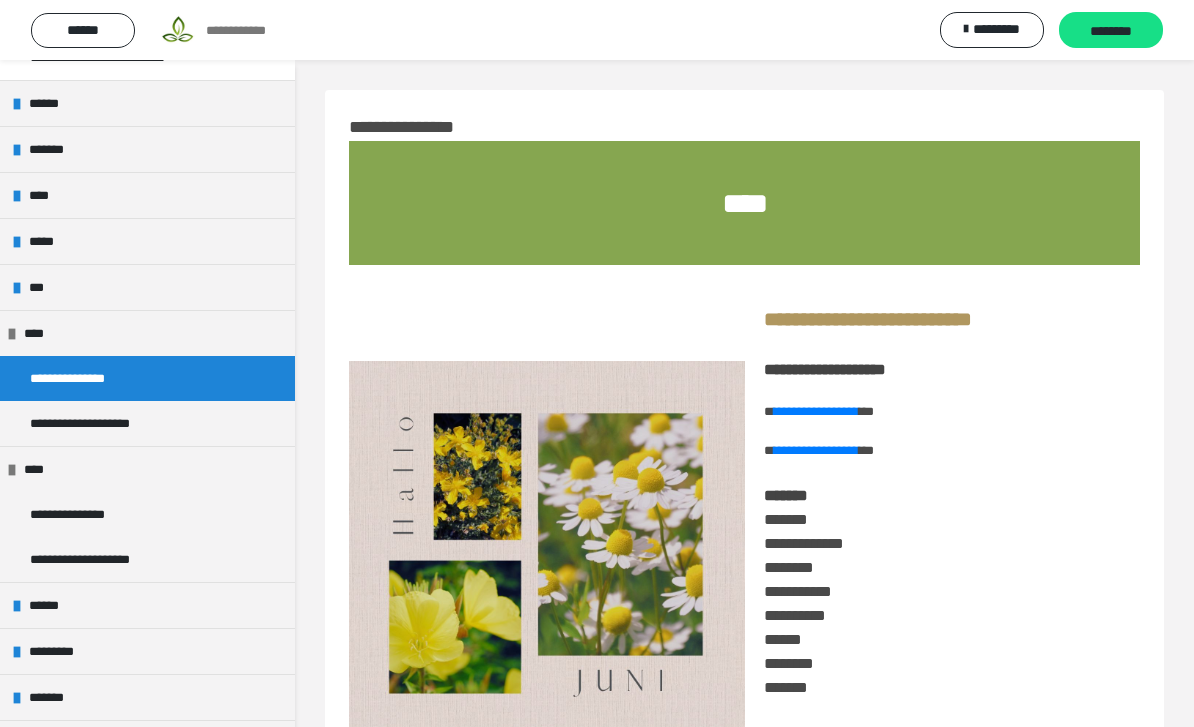 click on "**********" at bounding box center [77, 514] 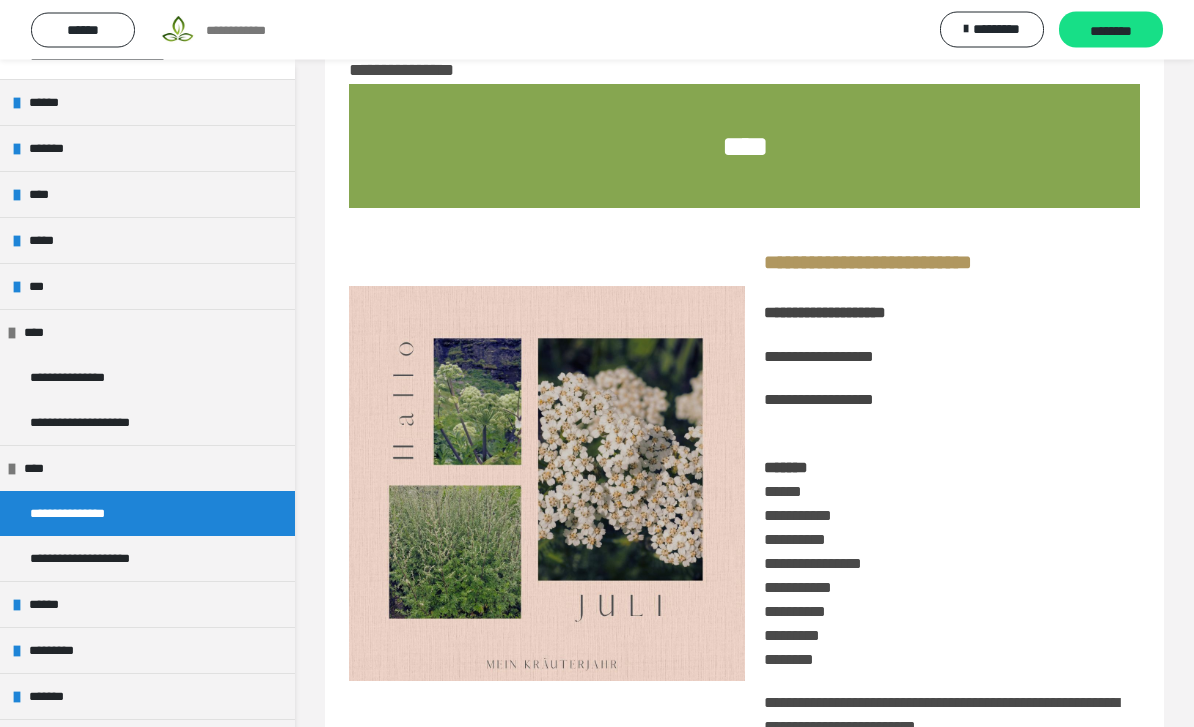 scroll, scrollTop: 0, scrollLeft: 0, axis: both 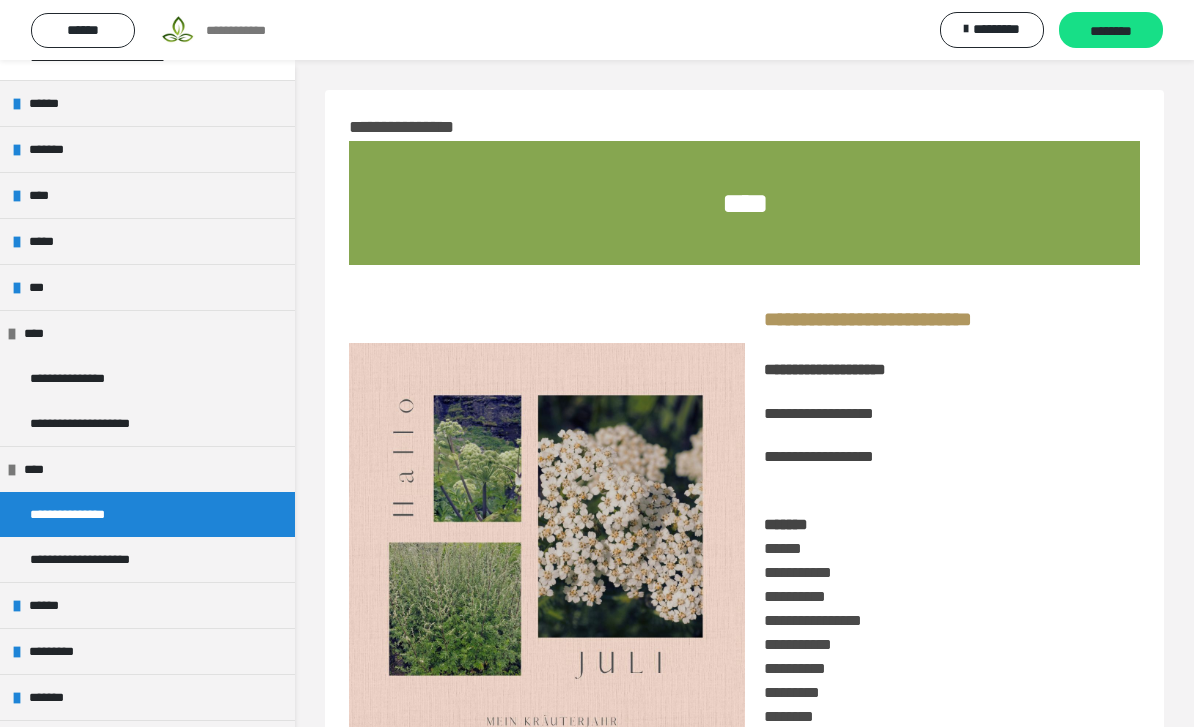 click on "**********" at bounding box center (868, 319) 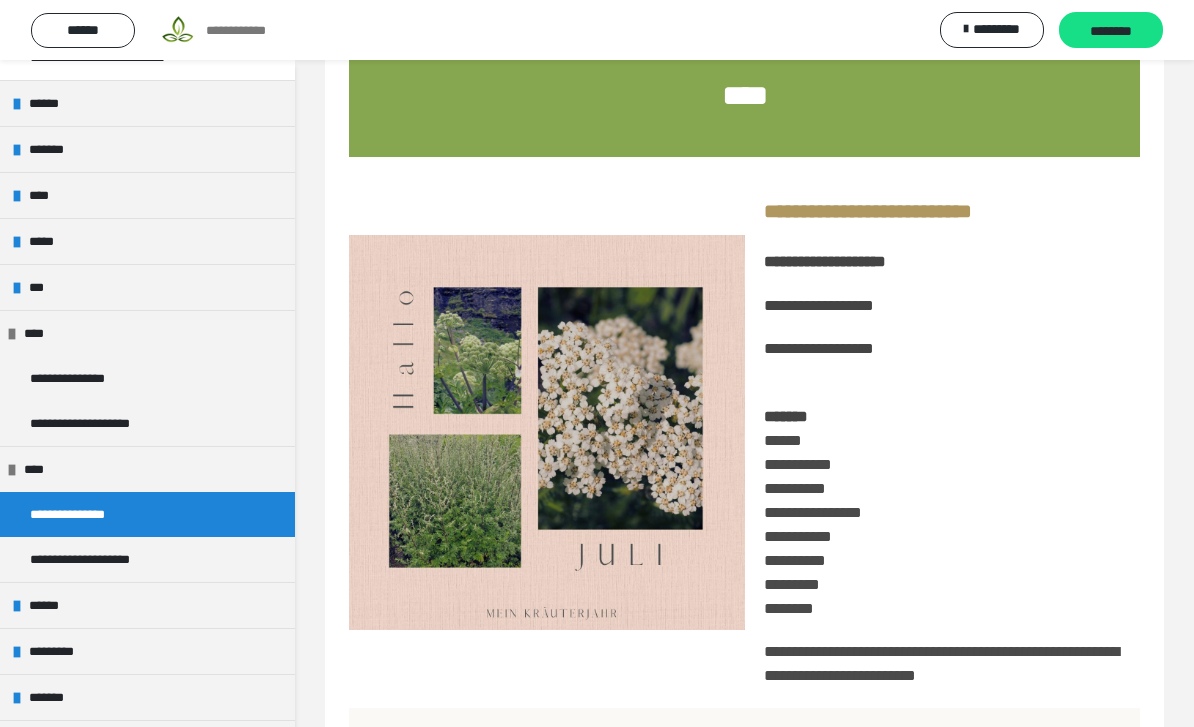 scroll, scrollTop: 75, scrollLeft: 0, axis: vertical 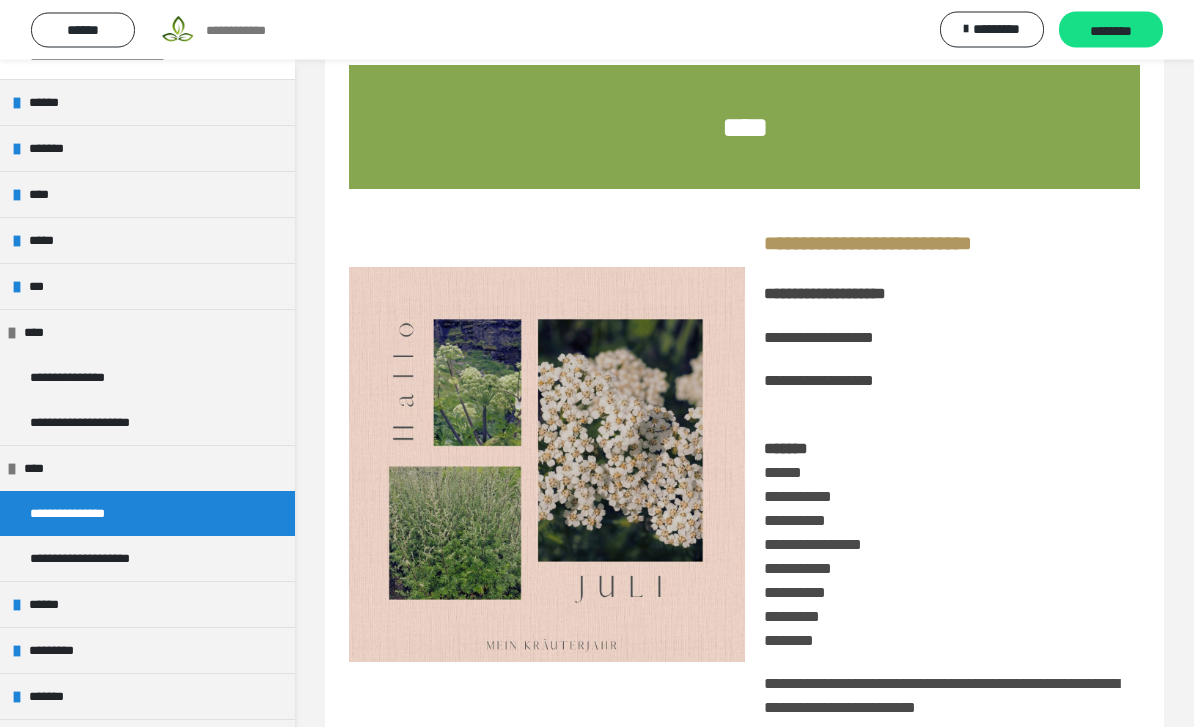 click on "**********" at bounding box center [819, 338] 